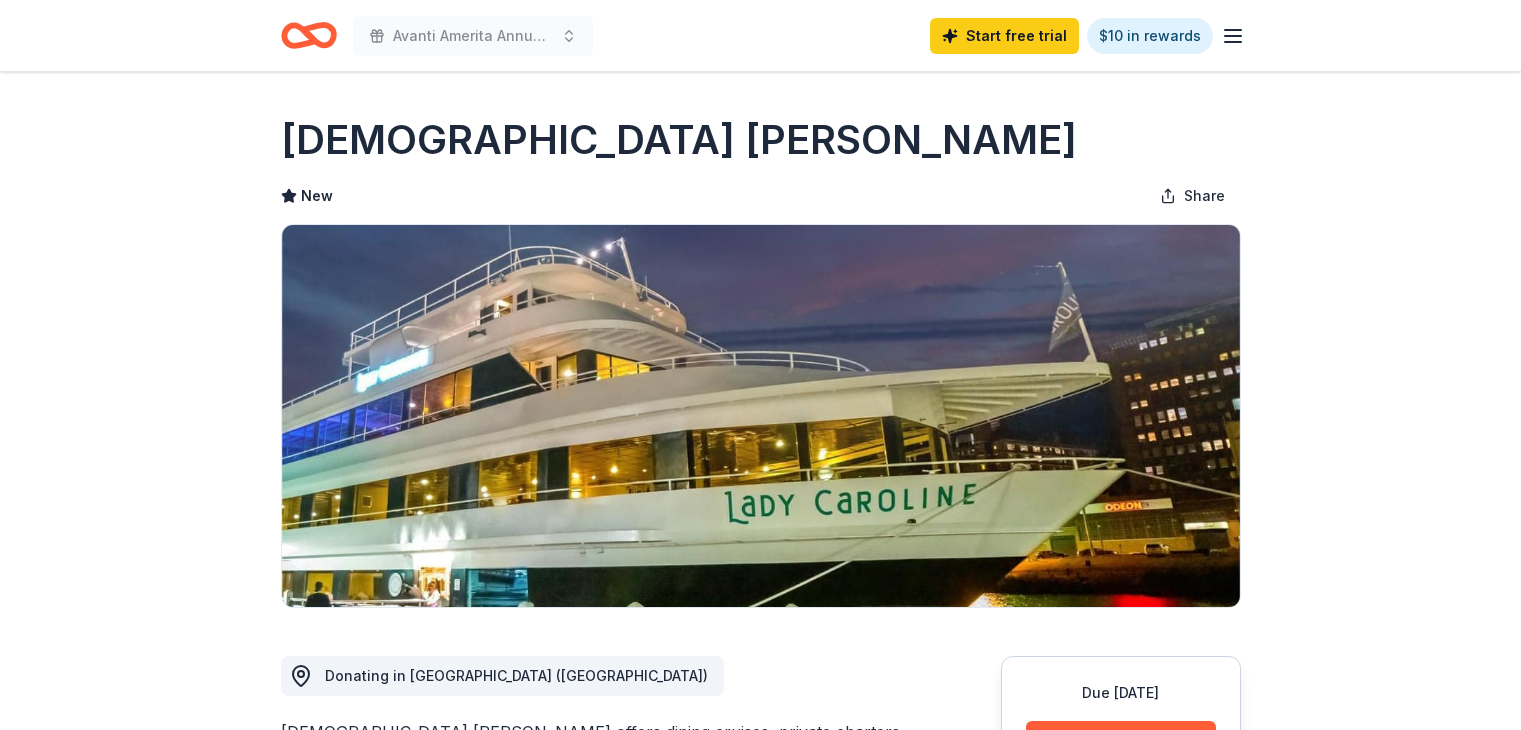 scroll, scrollTop: 0, scrollLeft: 0, axis: both 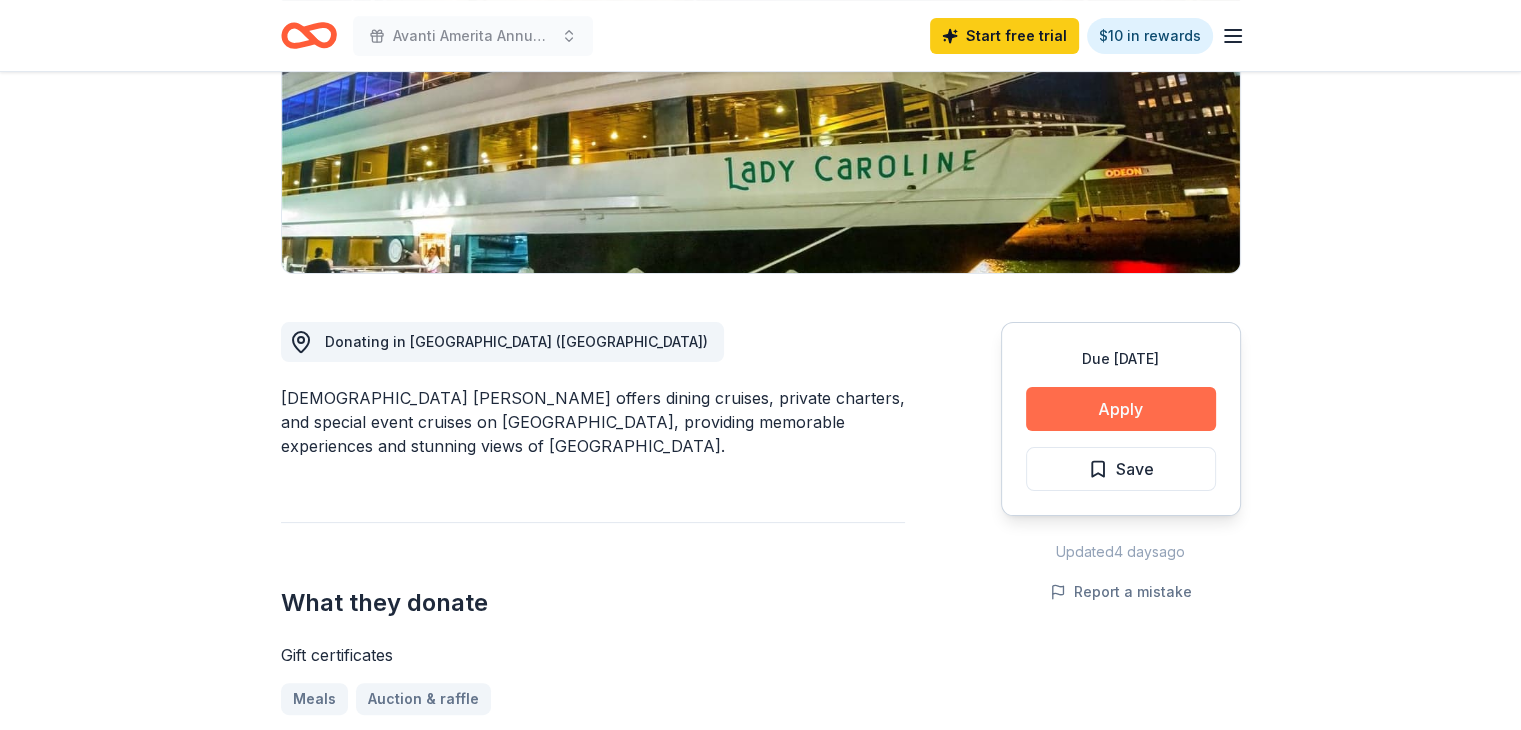 drag, startPoint x: 1057, startPoint y: 401, endPoint x: 1041, endPoint y: 409, distance: 17.888544 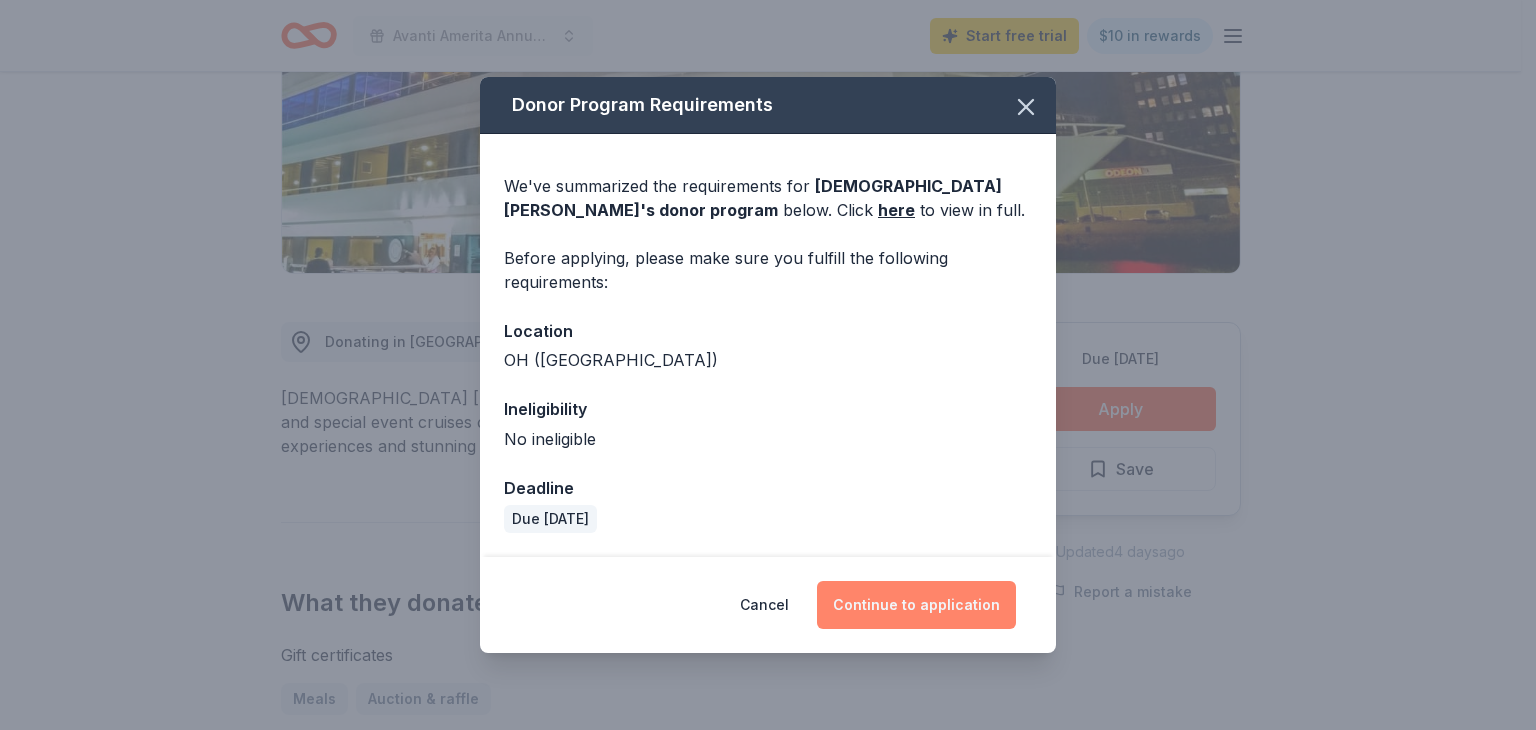 click on "Continue to application" at bounding box center [916, 605] 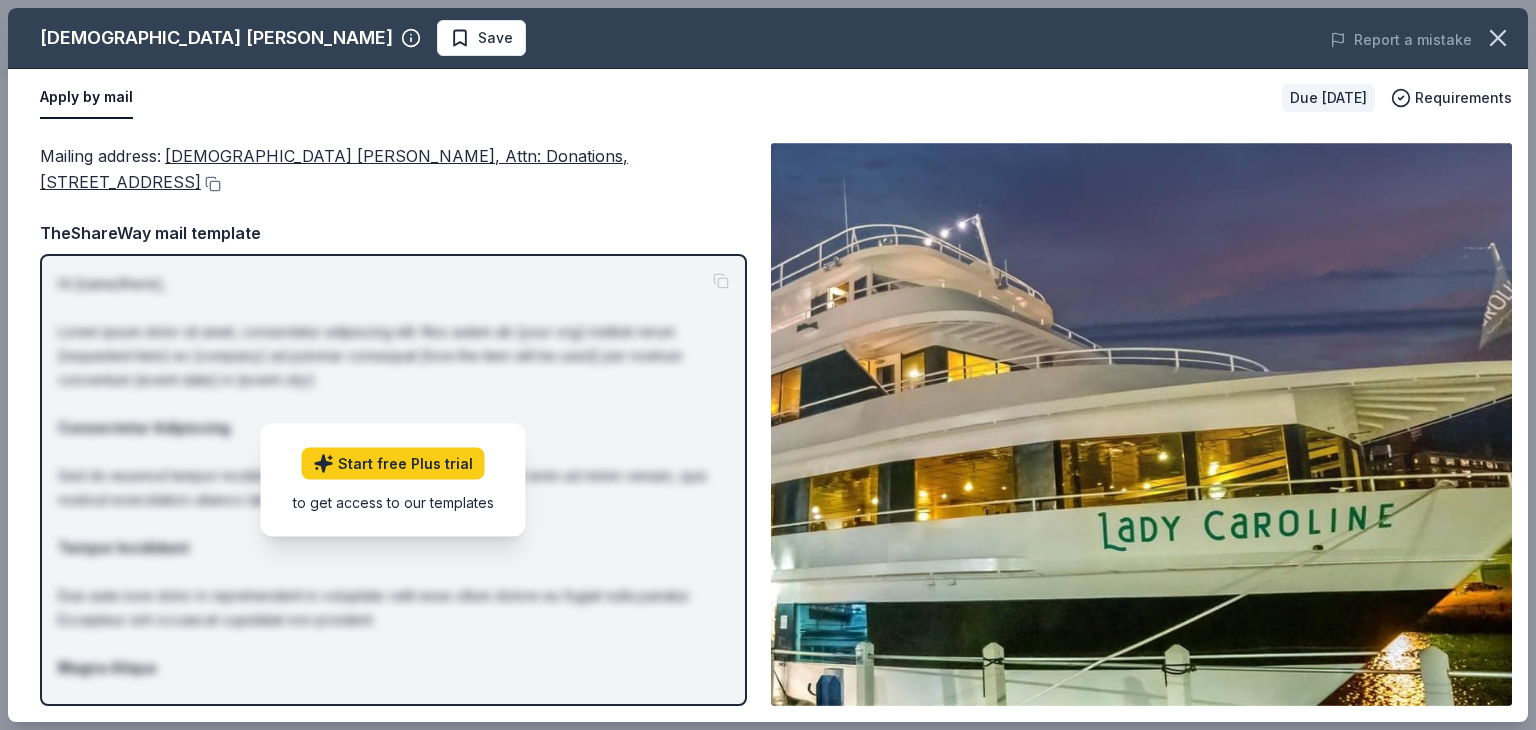 click on "to get access to our templates" at bounding box center [393, 502] 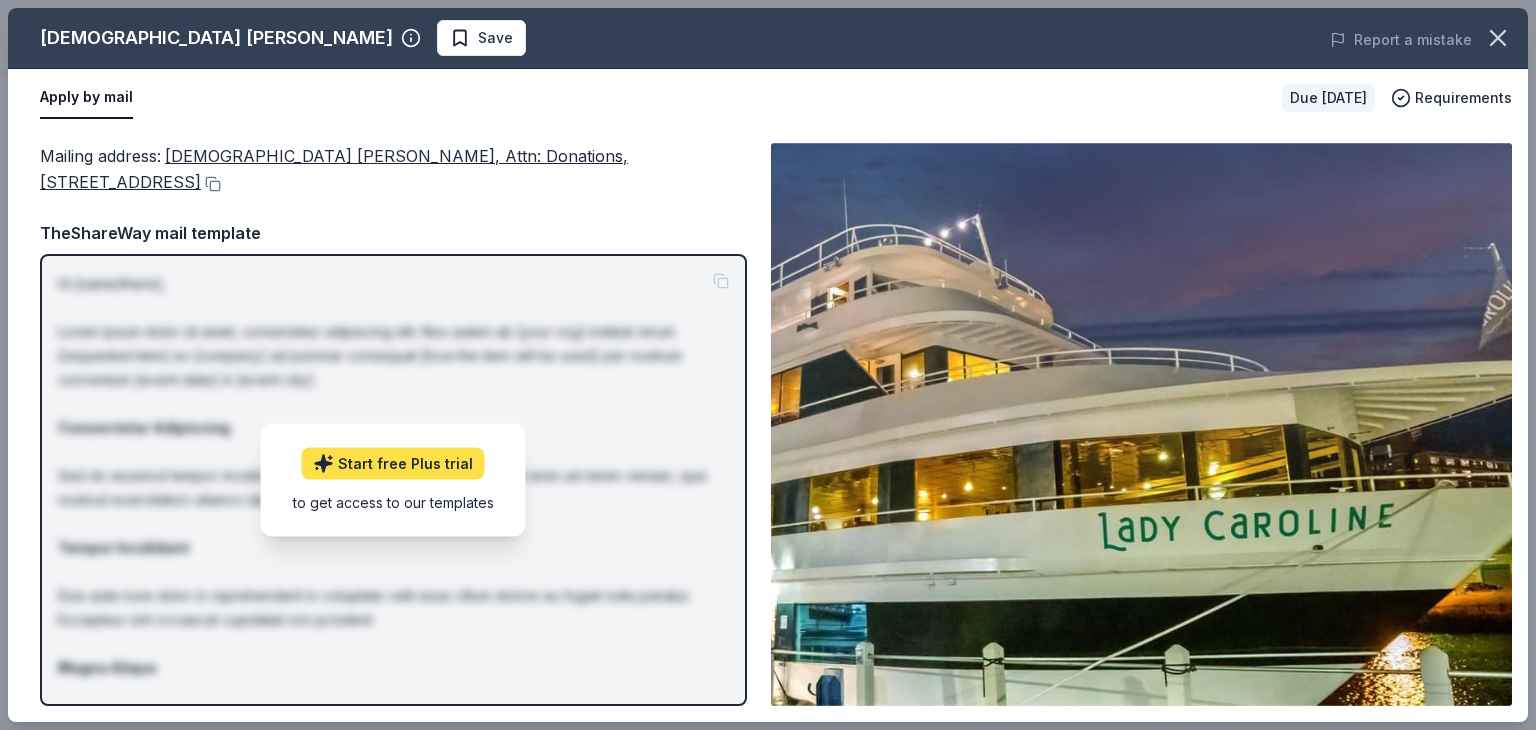 click on "Start free Plus trial" at bounding box center (393, 464) 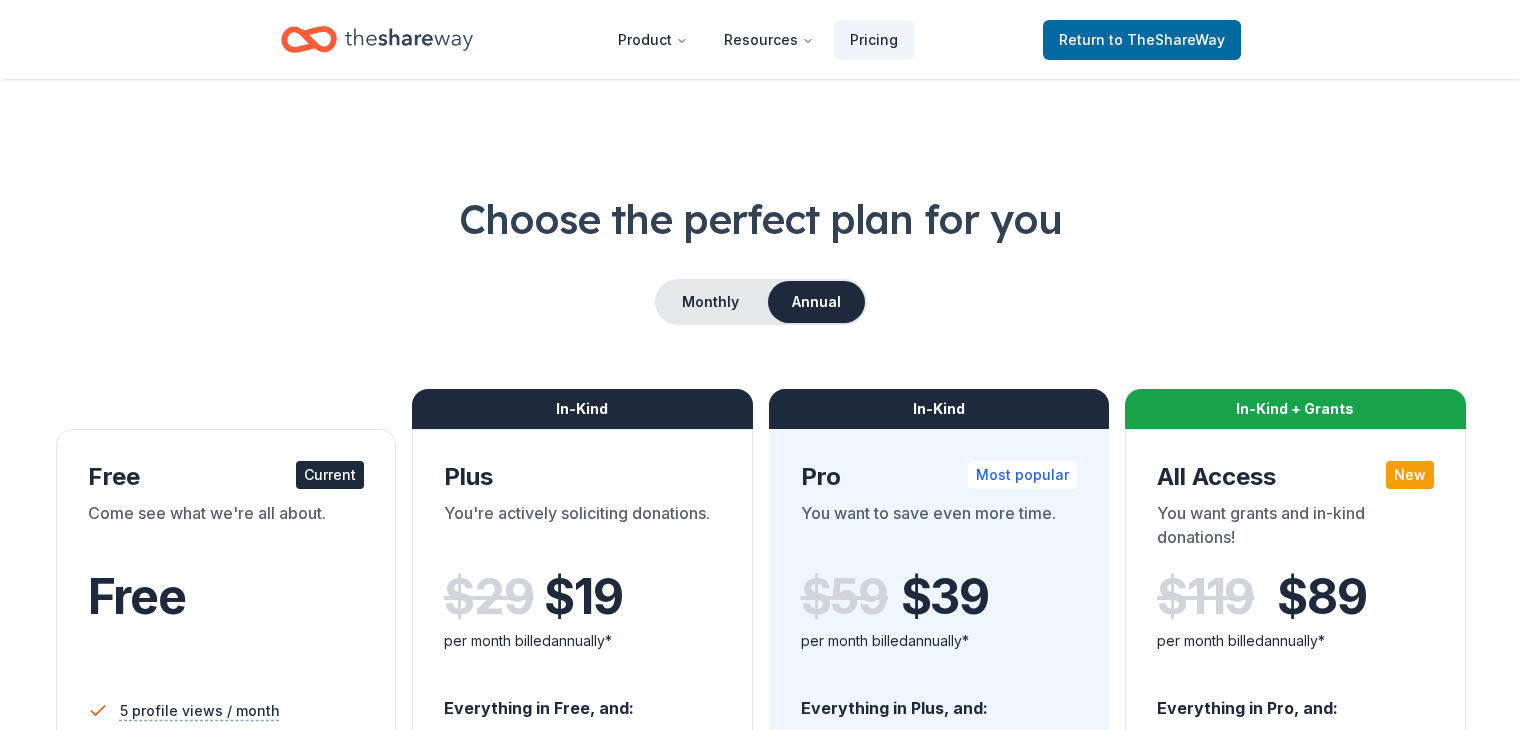 scroll, scrollTop: 0, scrollLeft: 0, axis: both 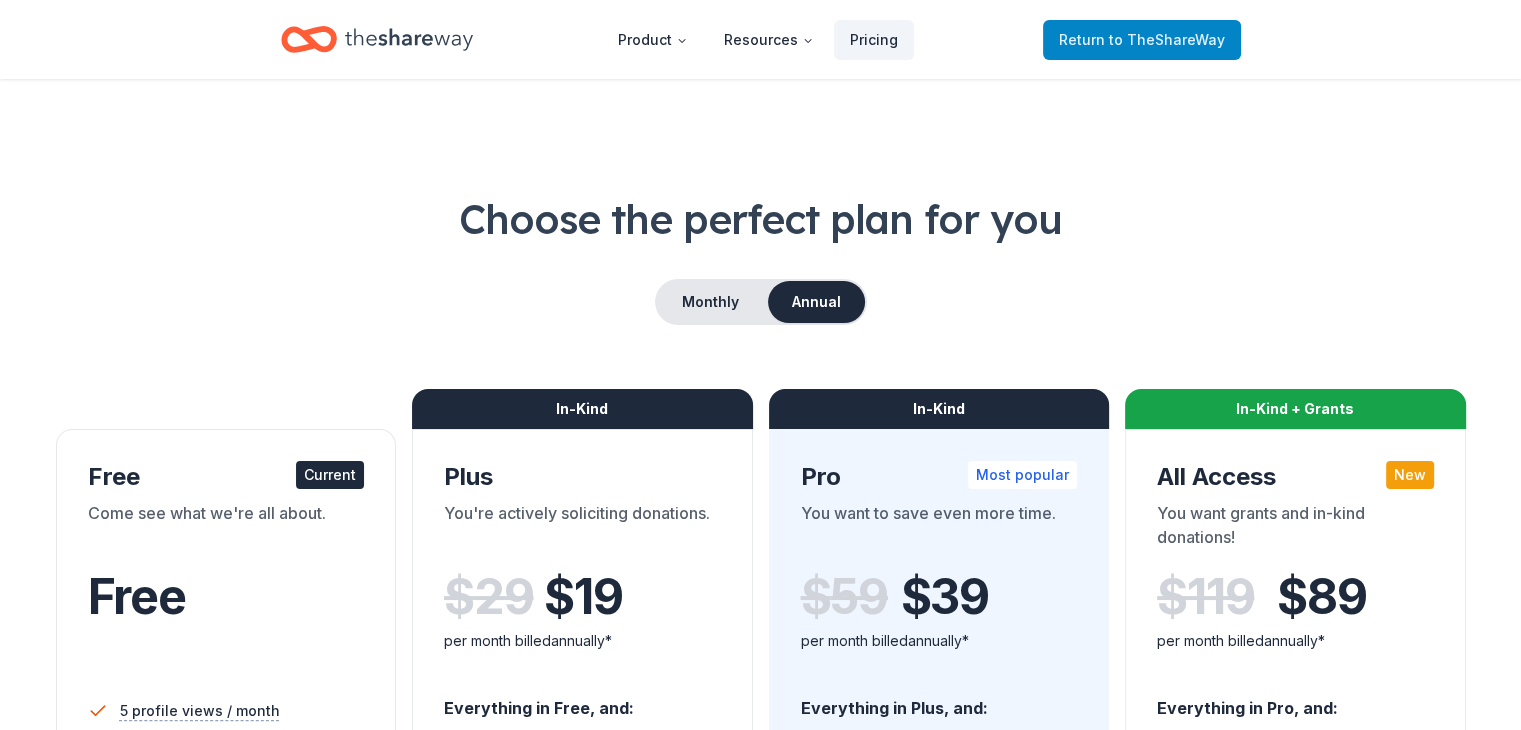 click on "to TheShareWay" at bounding box center [1167, 39] 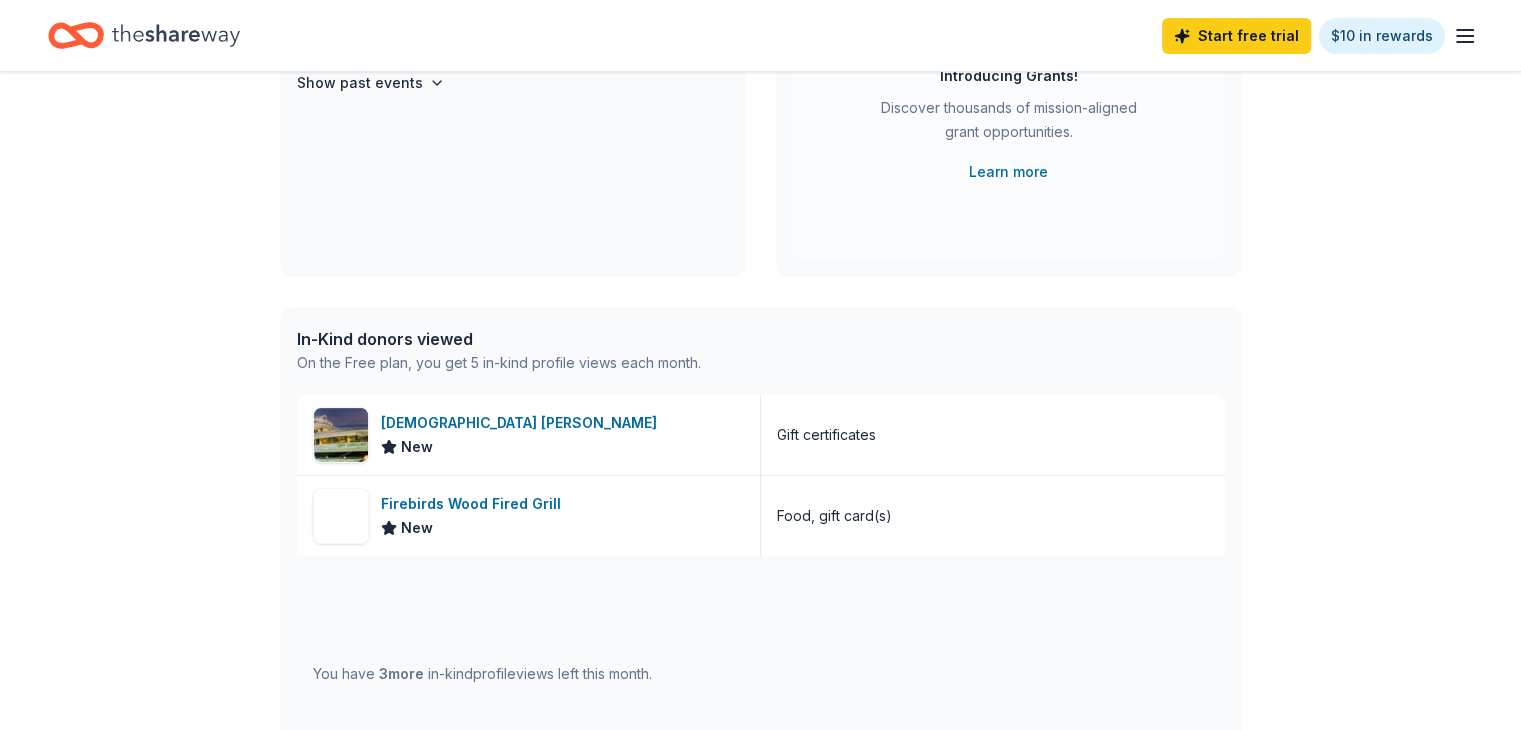 scroll, scrollTop: 338, scrollLeft: 0, axis: vertical 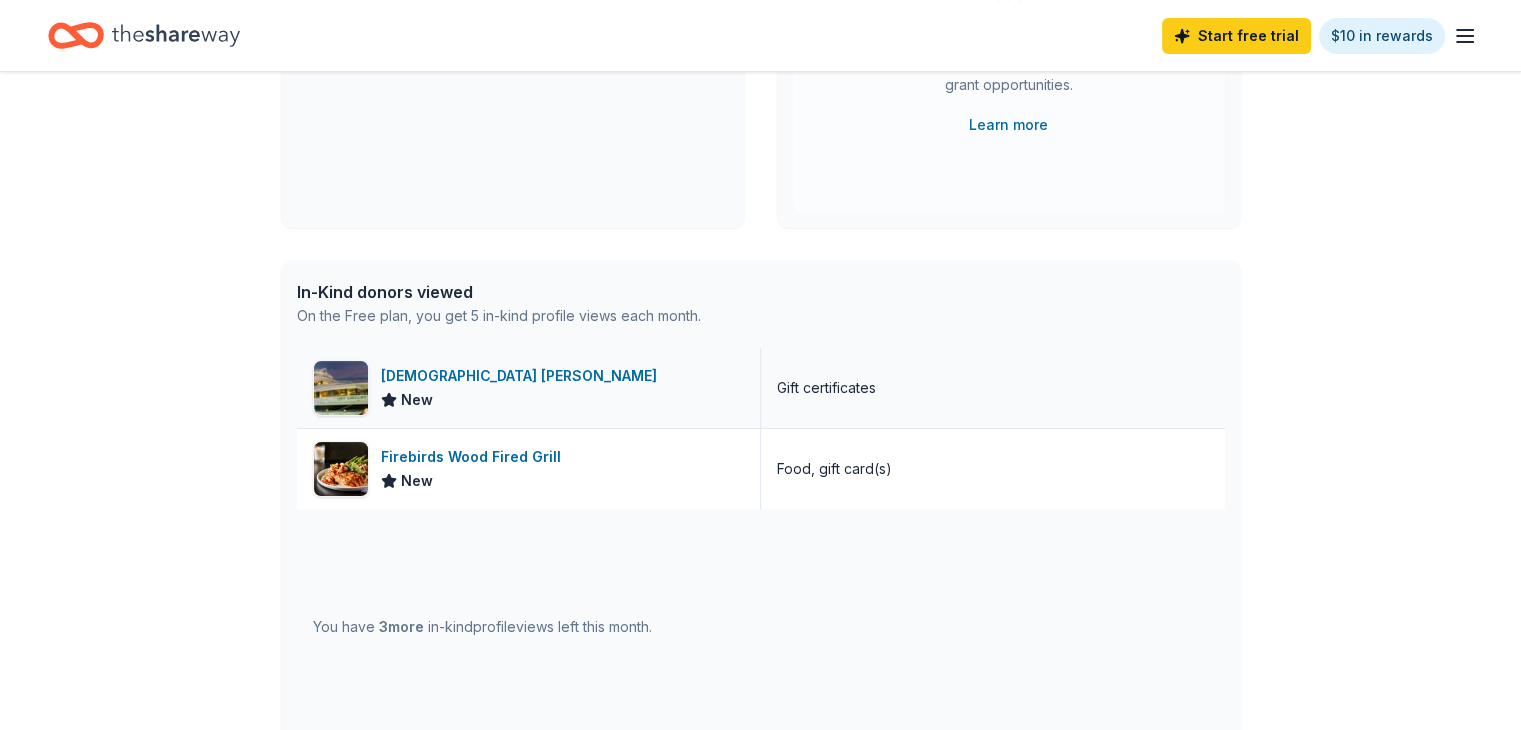 click at bounding box center (341, 388) 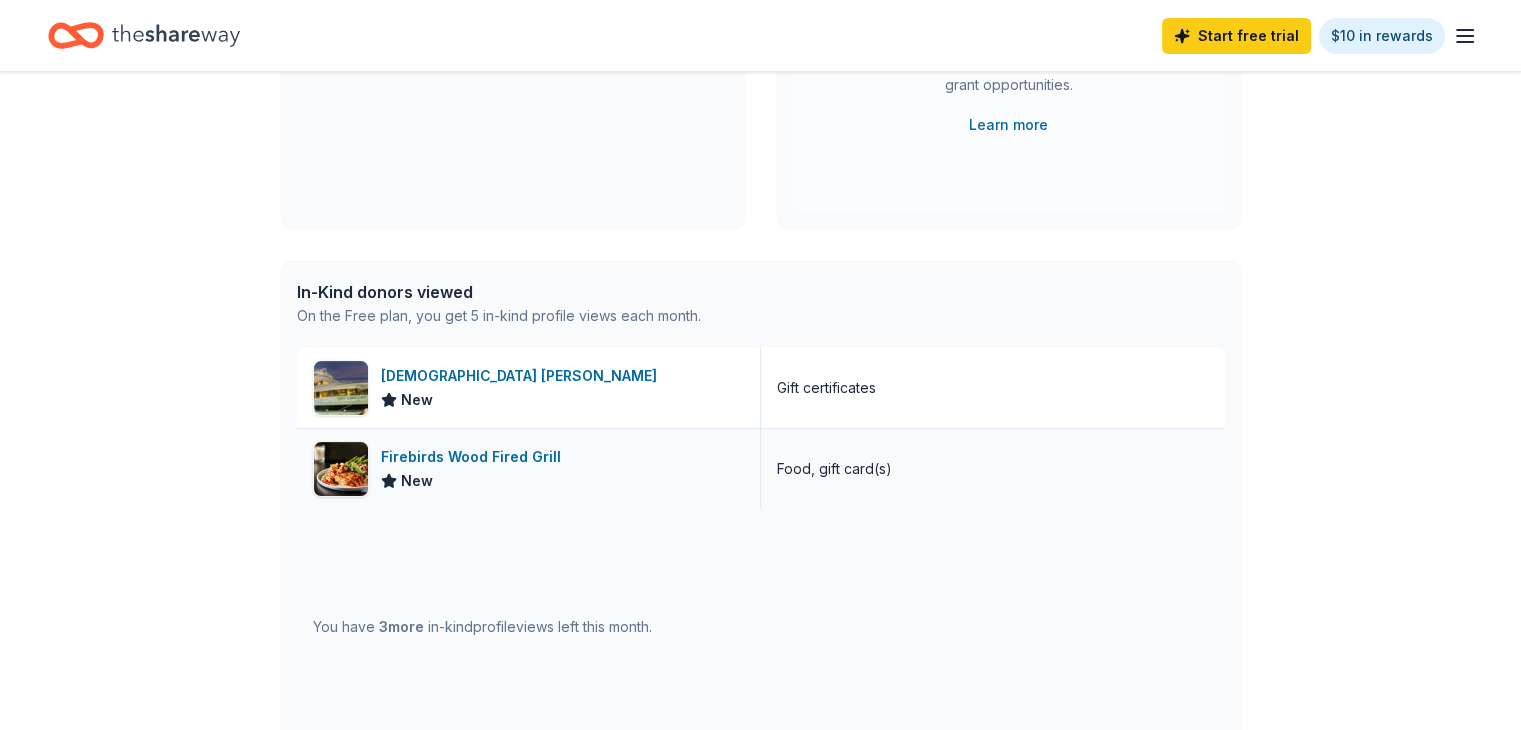 click on "Firebirds Wood Fired Grill" at bounding box center [475, 457] 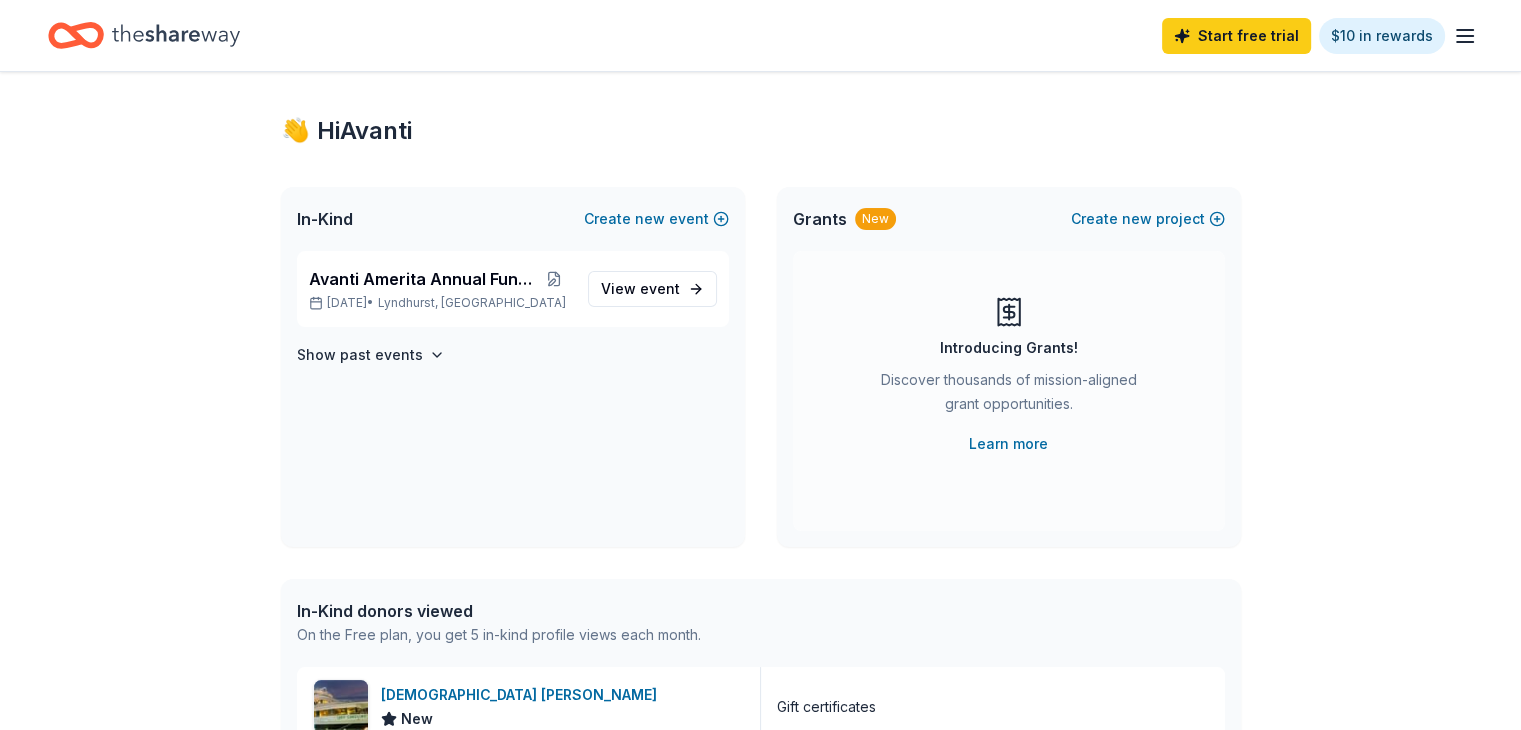 scroll, scrollTop: 0, scrollLeft: 0, axis: both 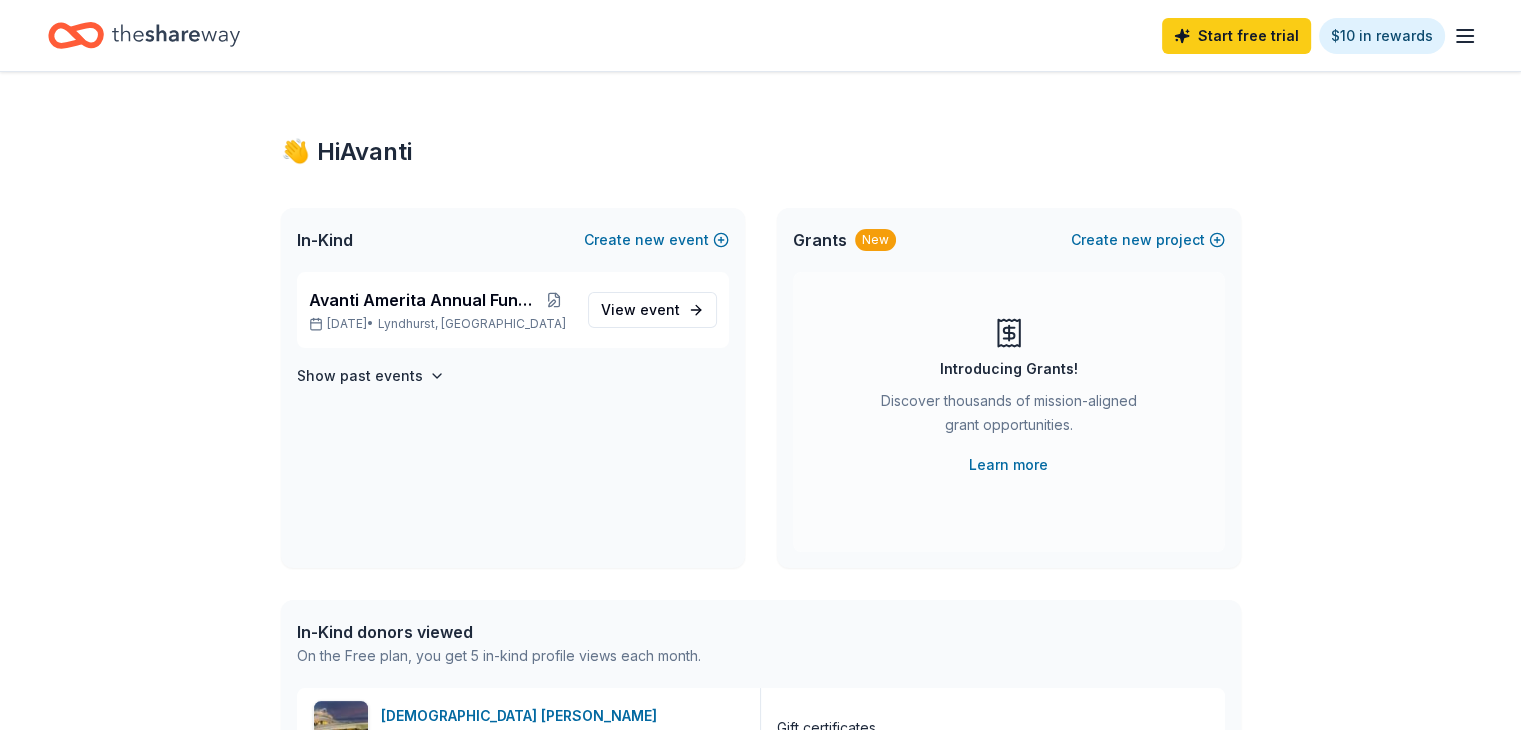 click 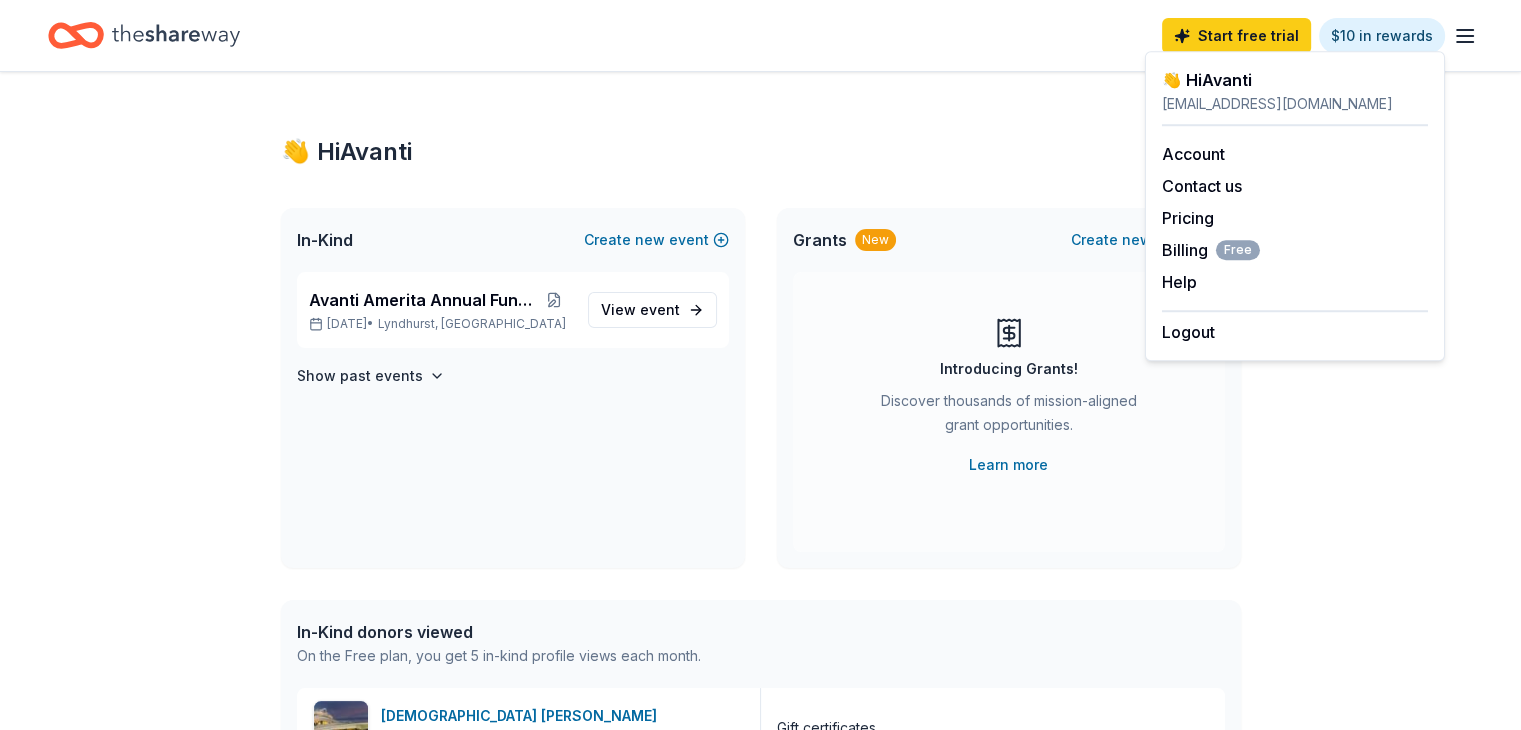 click on "Start free  trial $10 in rewards" at bounding box center (760, 35) 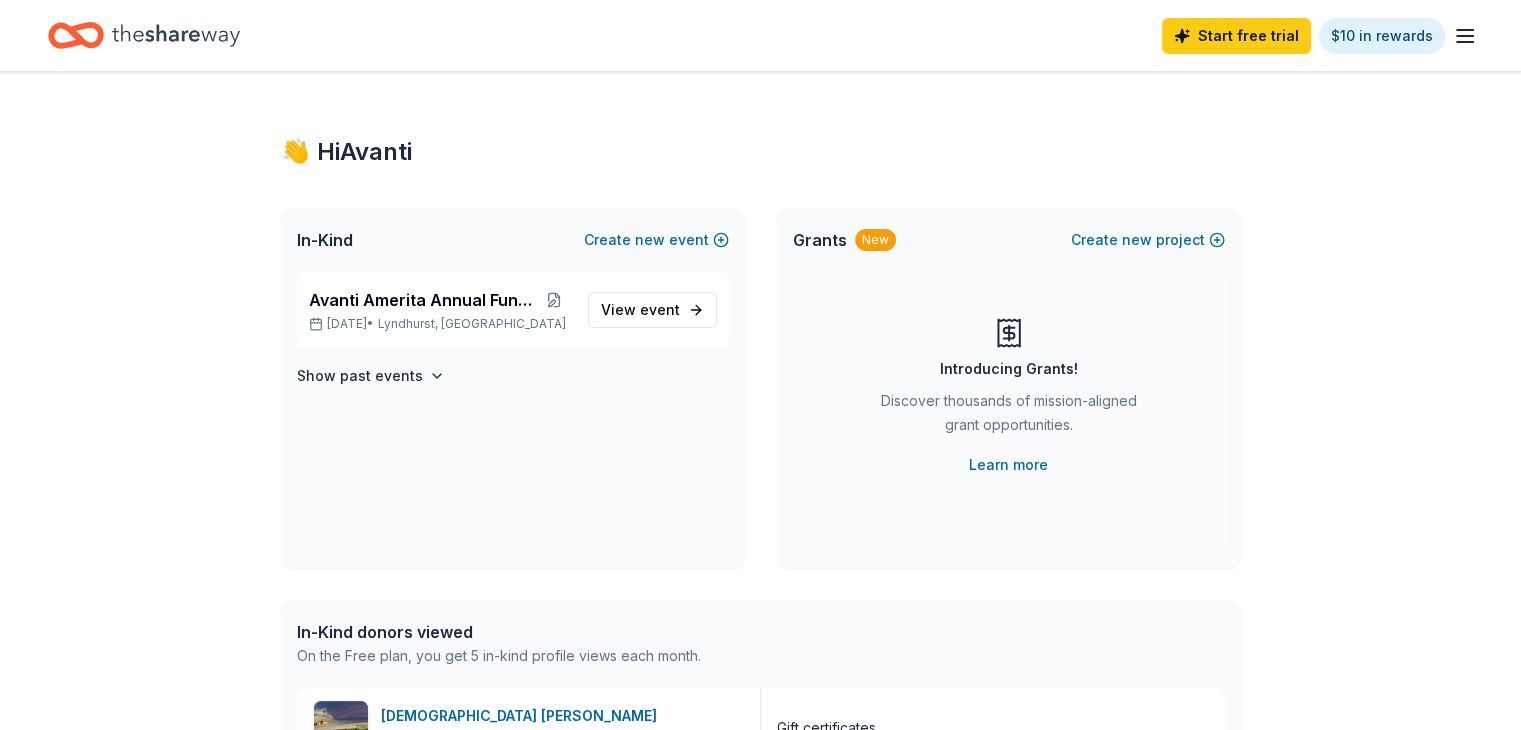 click 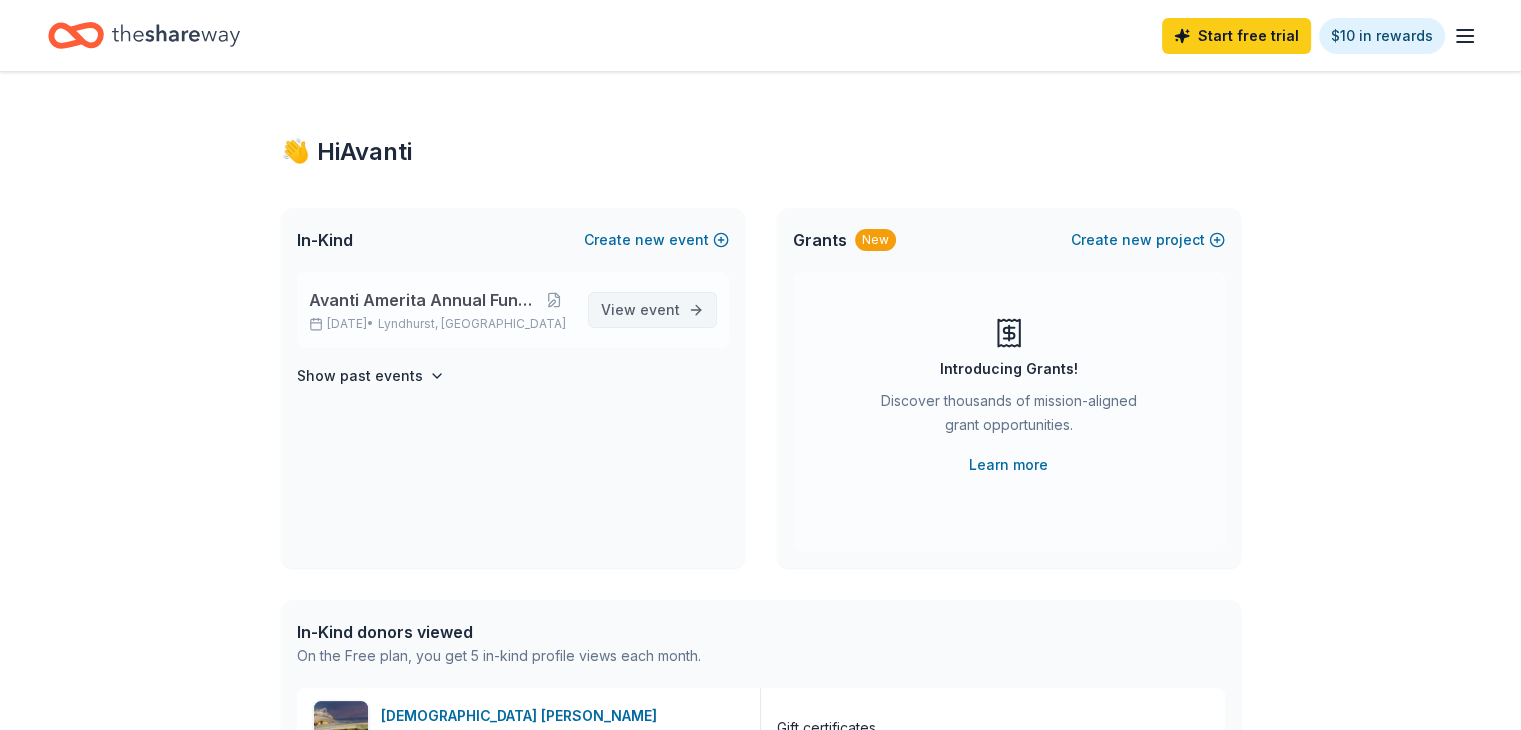 click on "View   event" at bounding box center [652, 310] 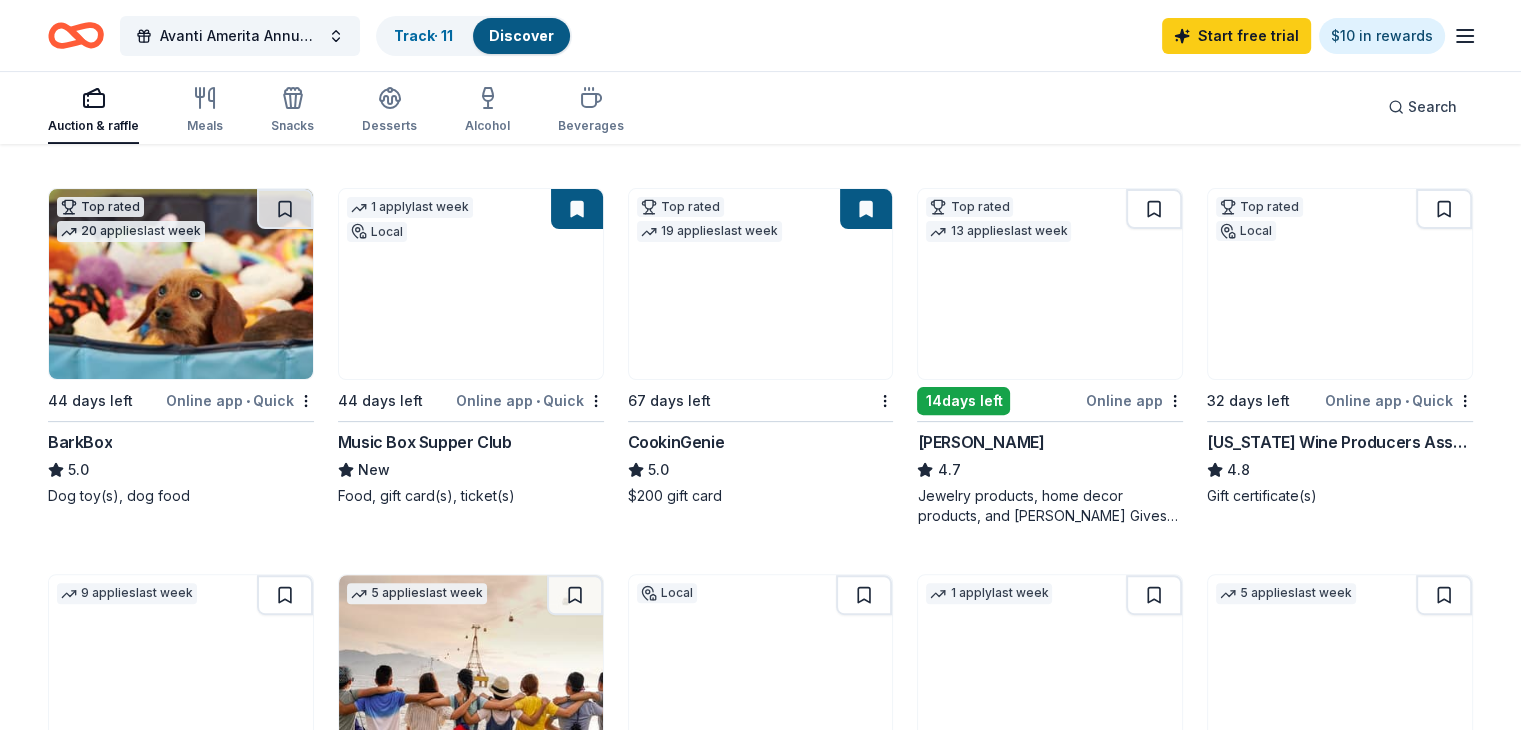 scroll, scrollTop: 549, scrollLeft: 0, axis: vertical 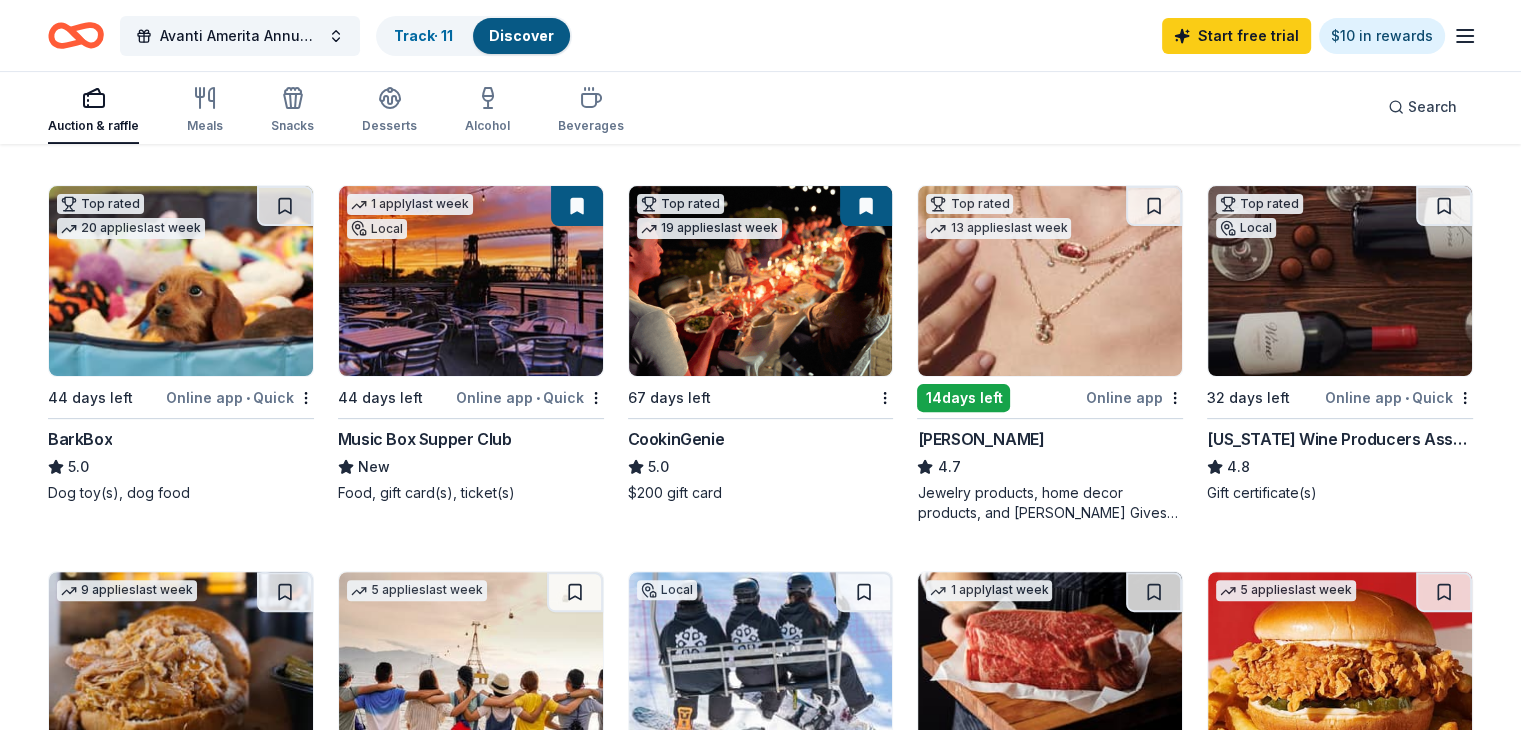 click at bounding box center [1340, 281] 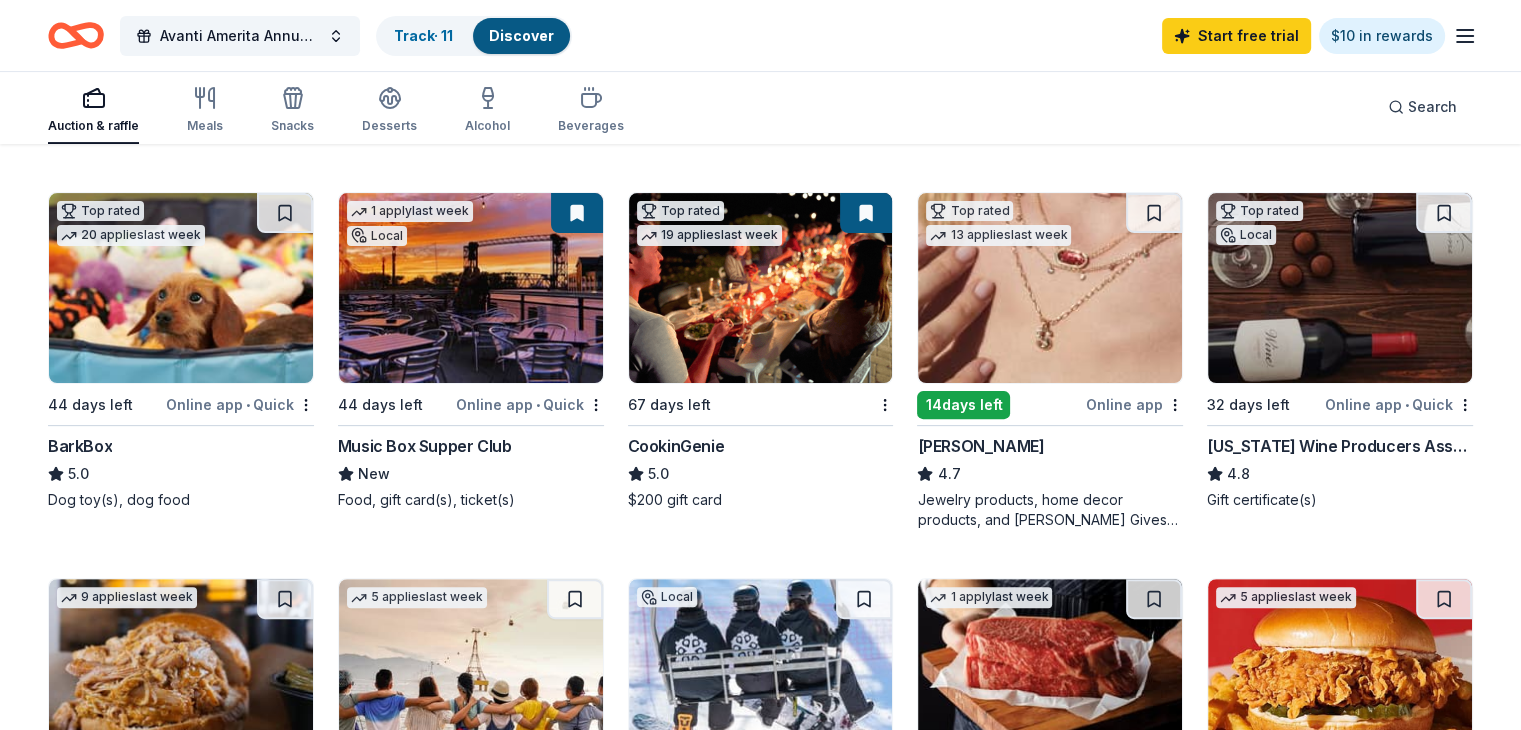 scroll, scrollTop: 558, scrollLeft: 0, axis: vertical 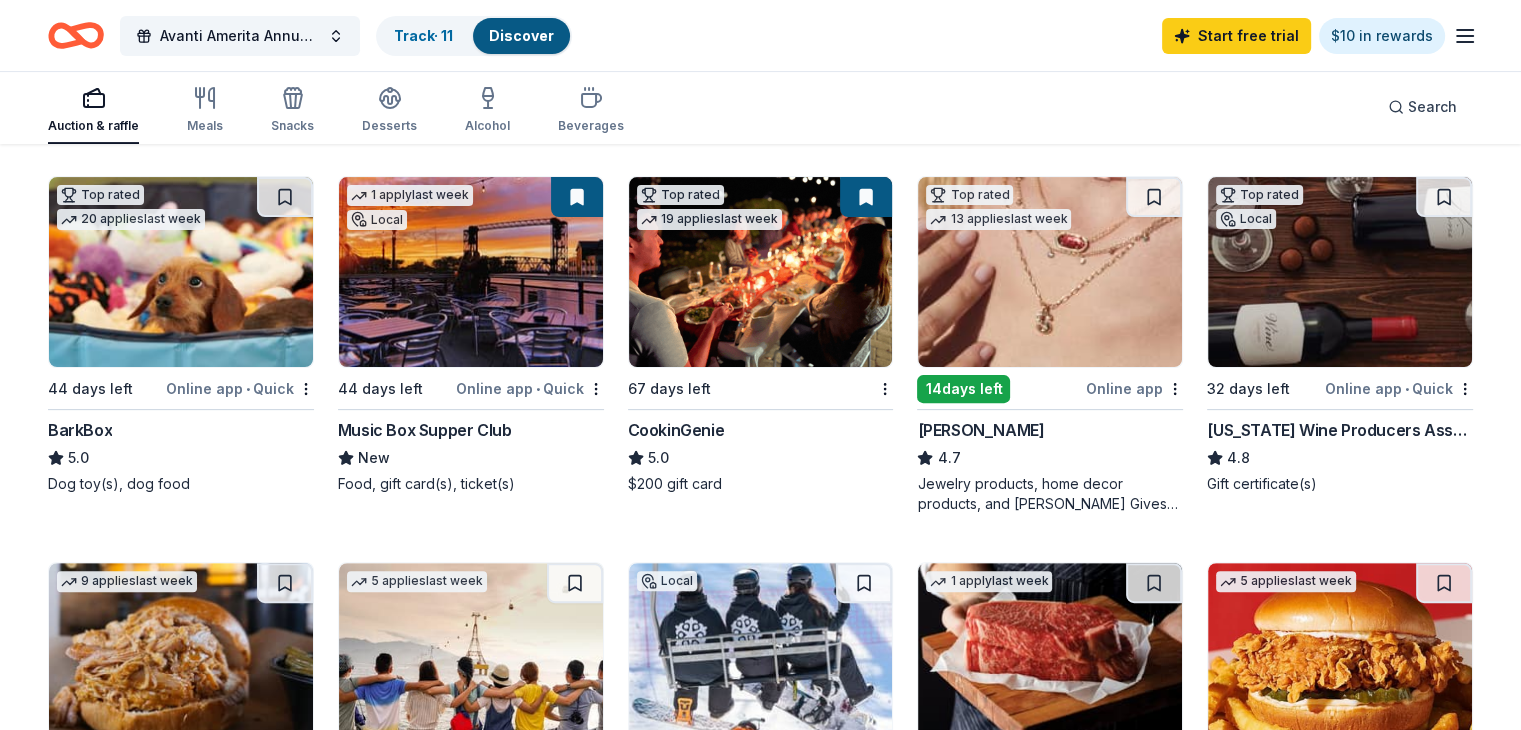 click at bounding box center [1050, 272] 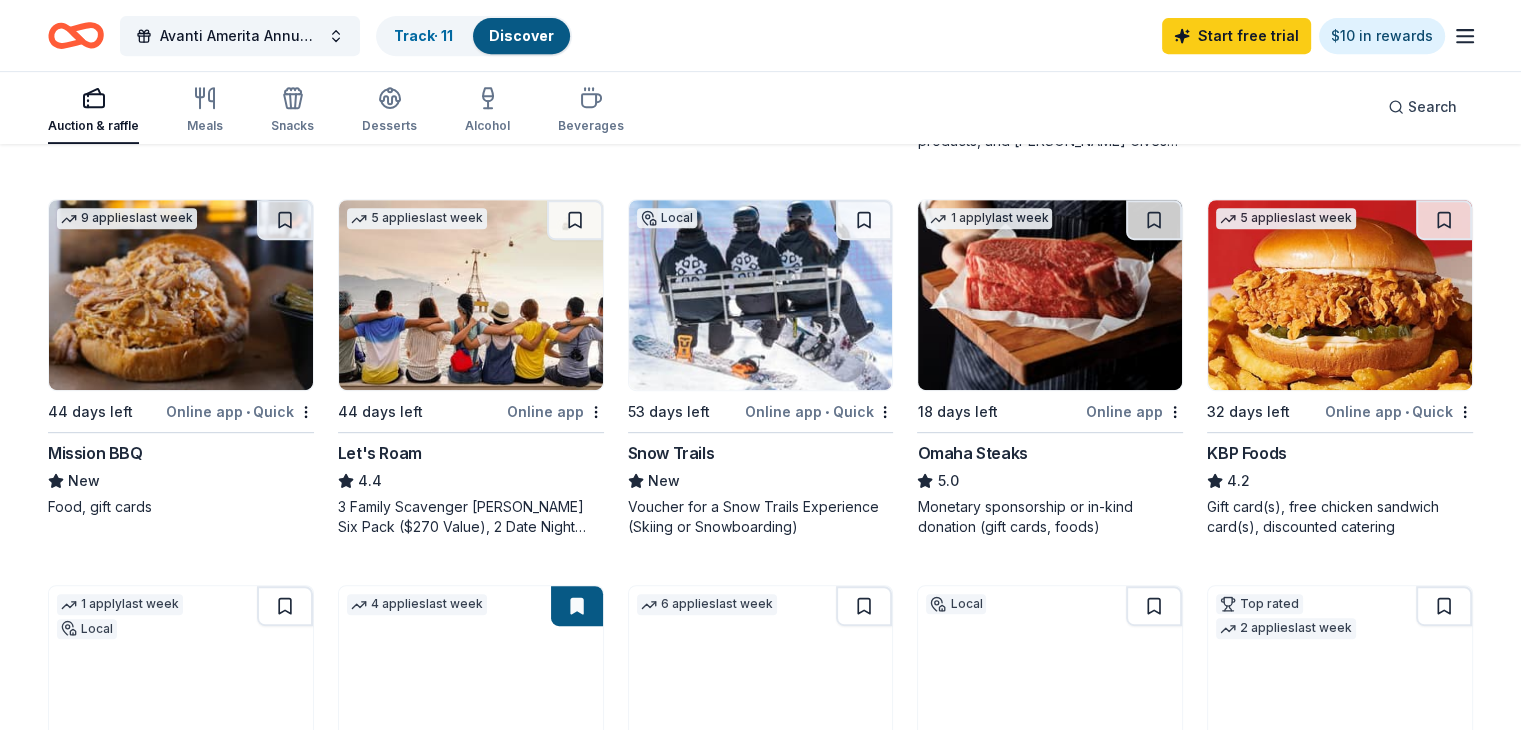 scroll, scrollTop: 977, scrollLeft: 0, axis: vertical 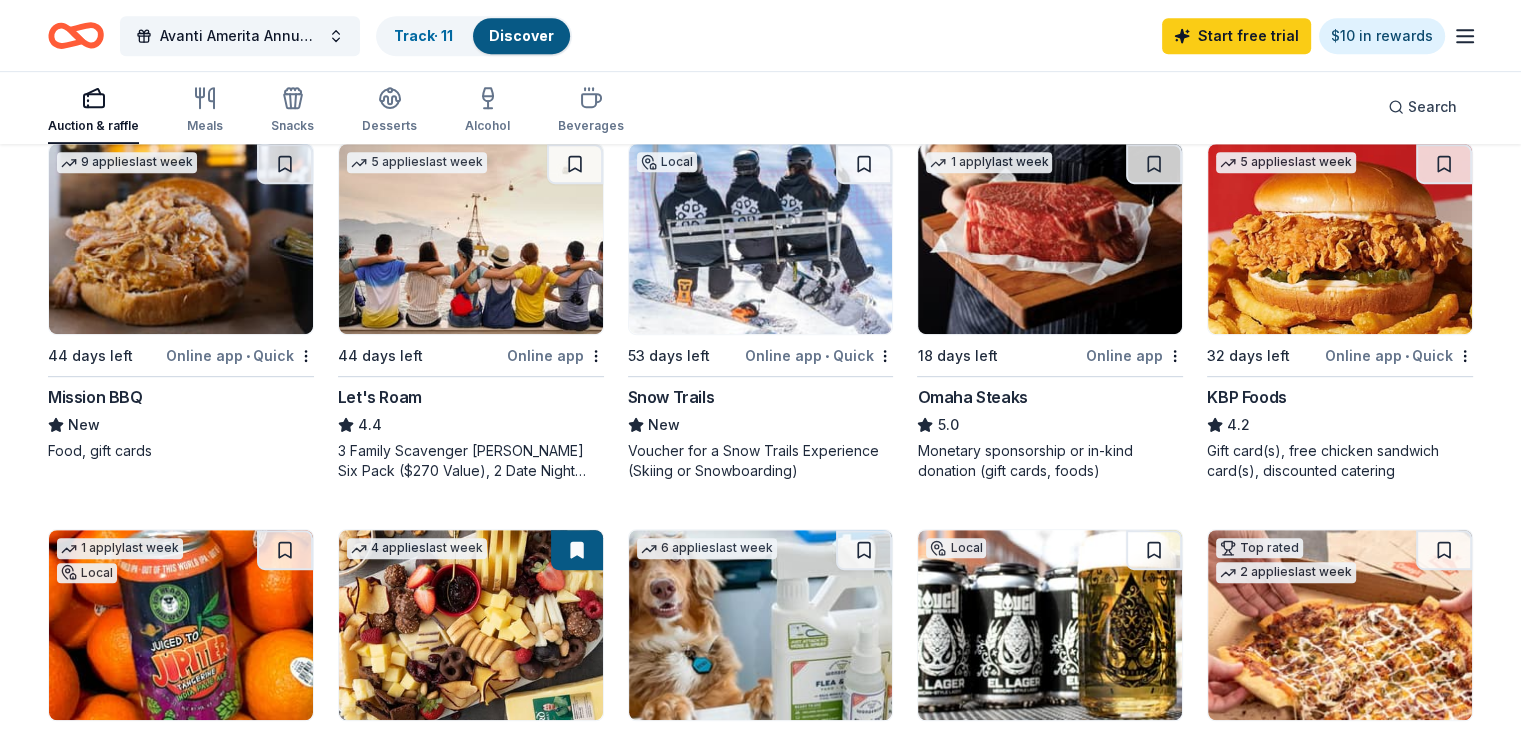 click at bounding box center [1050, 239] 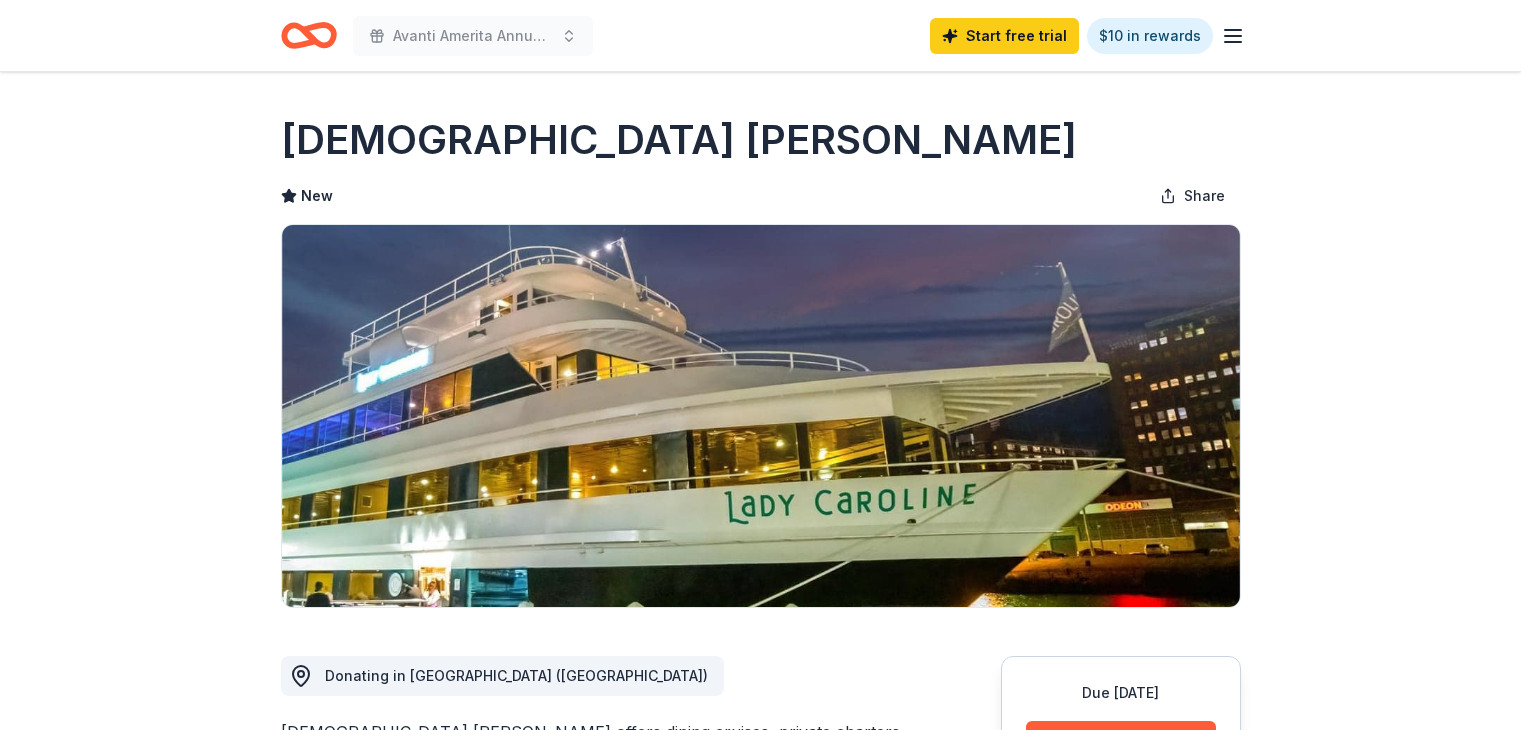 scroll, scrollTop: 0, scrollLeft: 0, axis: both 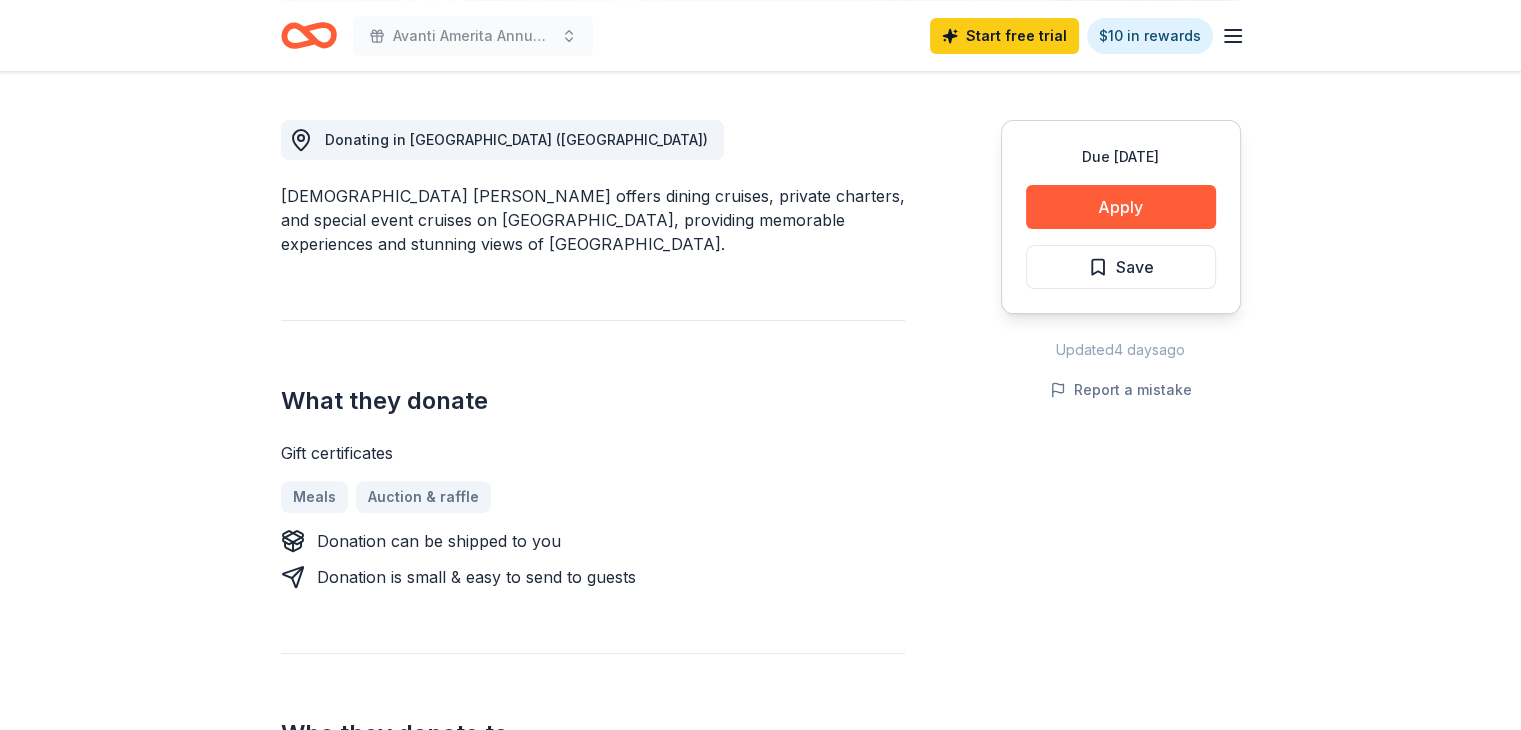drag, startPoint x: 1520, startPoint y: 247, endPoint x: 1500, endPoint y: 339, distance: 94.14882 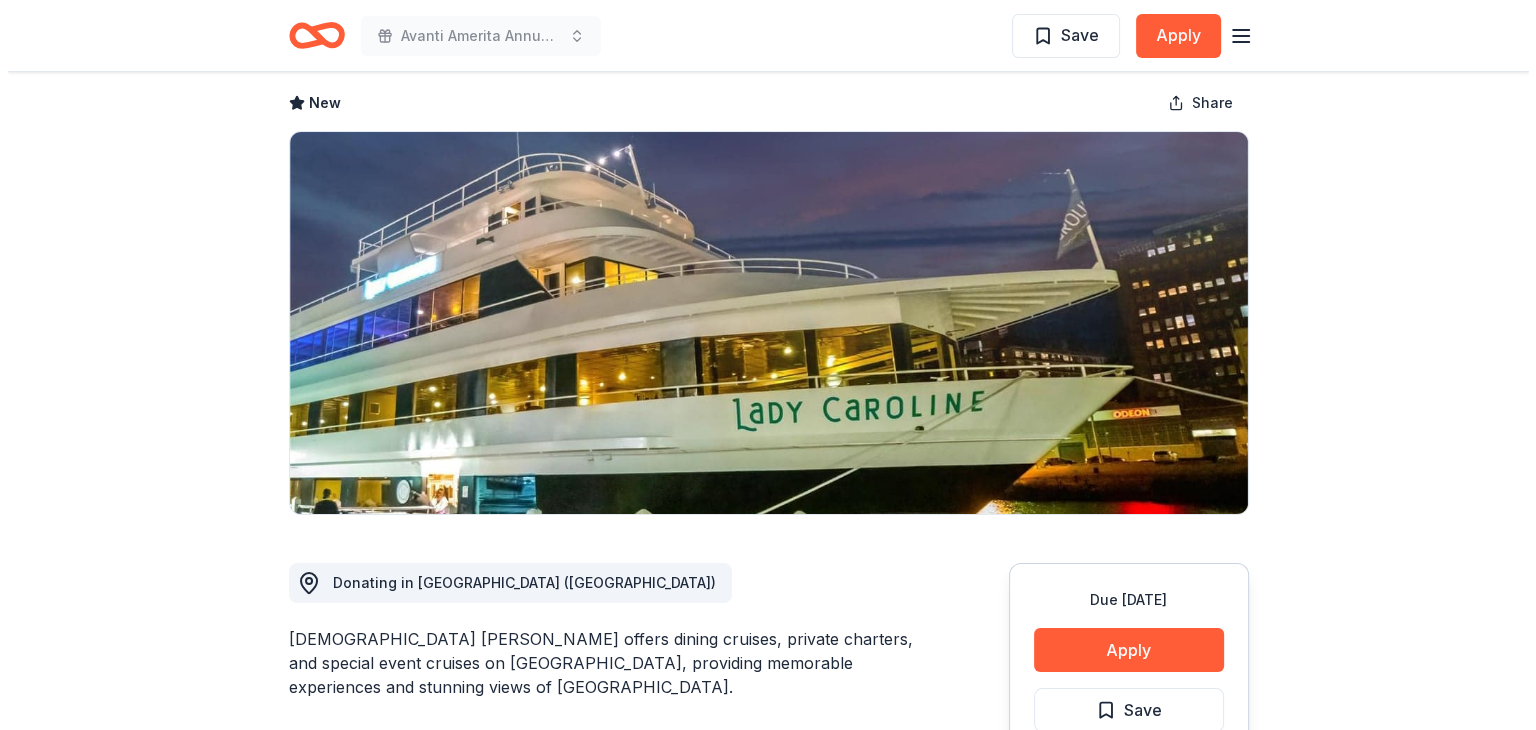 scroll, scrollTop: 0, scrollLeft: 0, axis: both 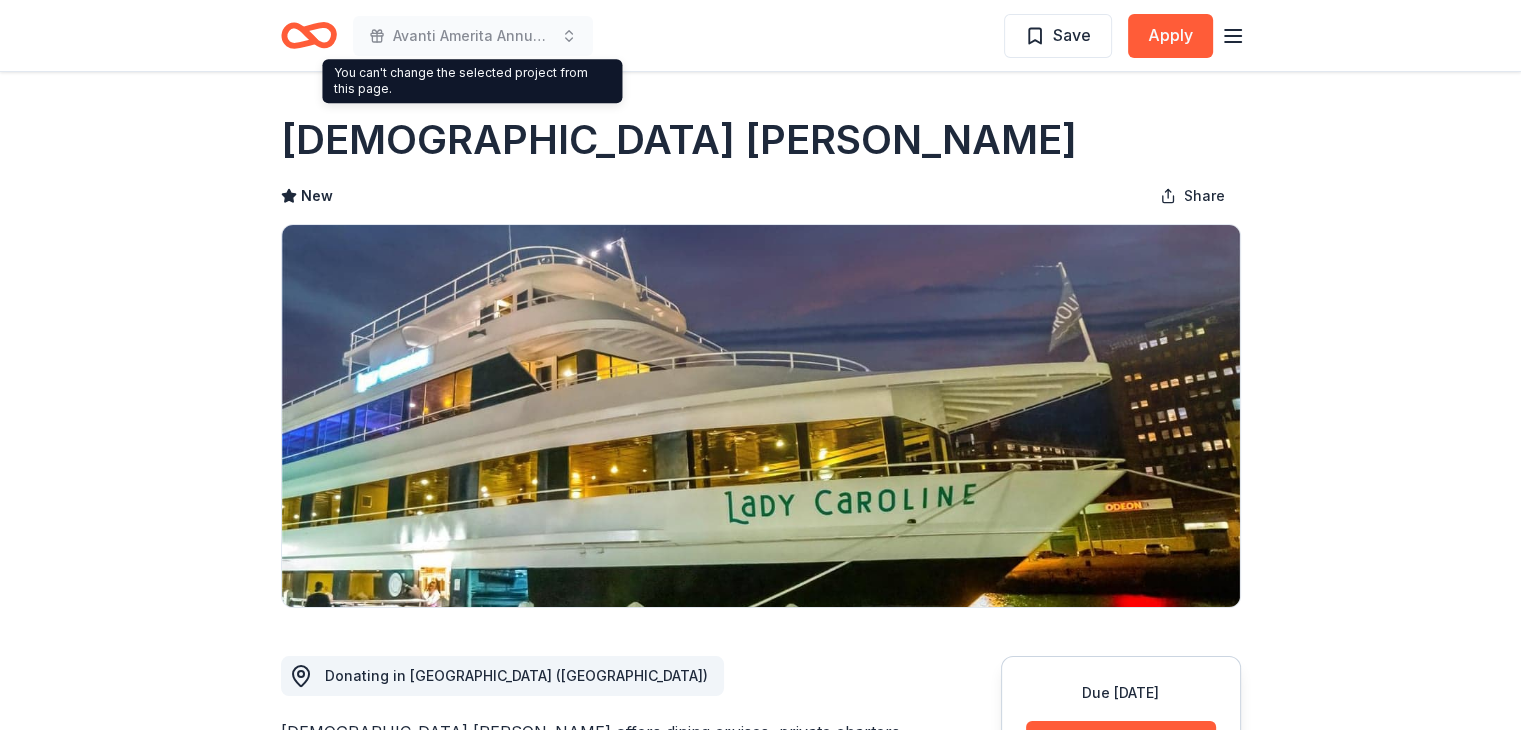 click on "Avanti Amerita Annual Fundraiser" at bounding box center [437, 35] 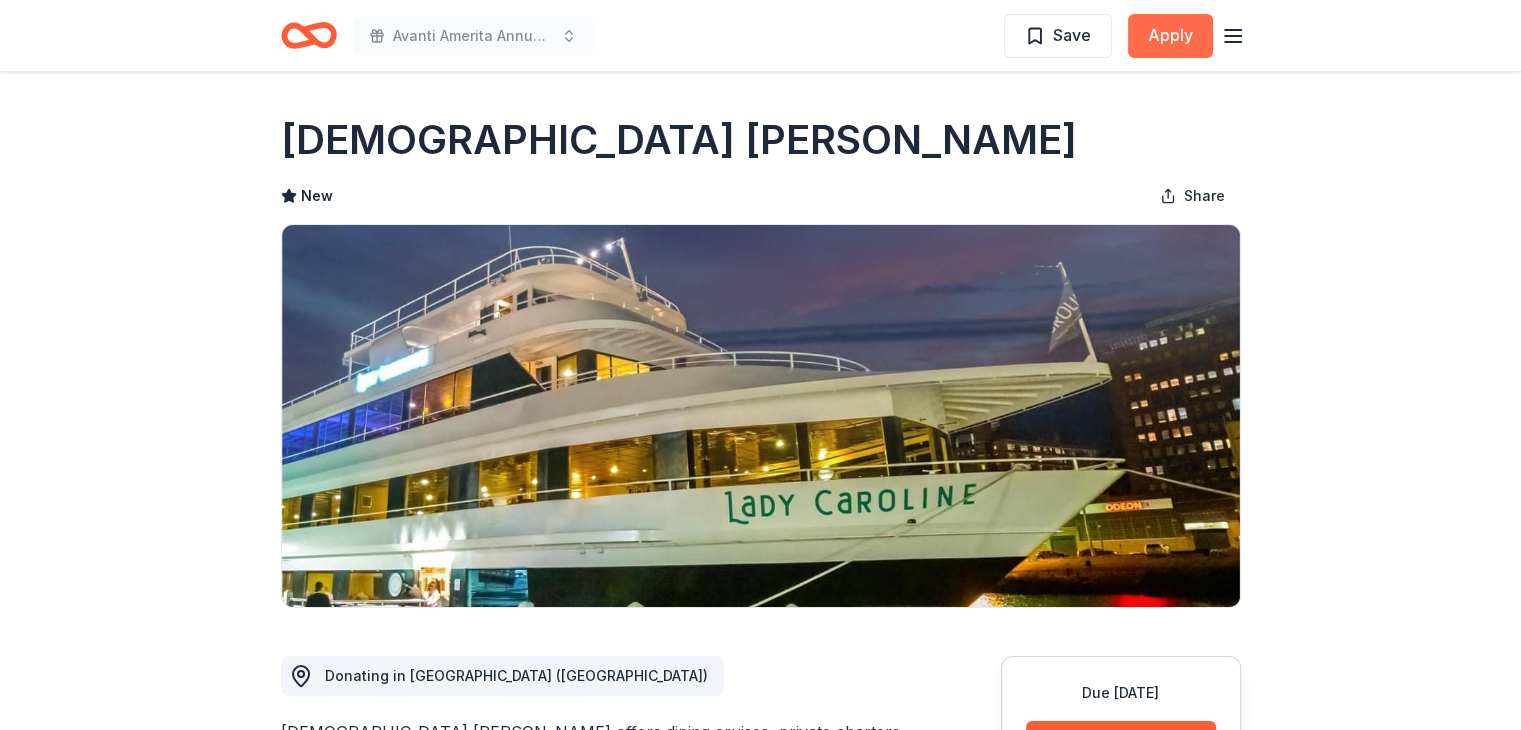 click on "Apply" at bounding box center (1170, 36) 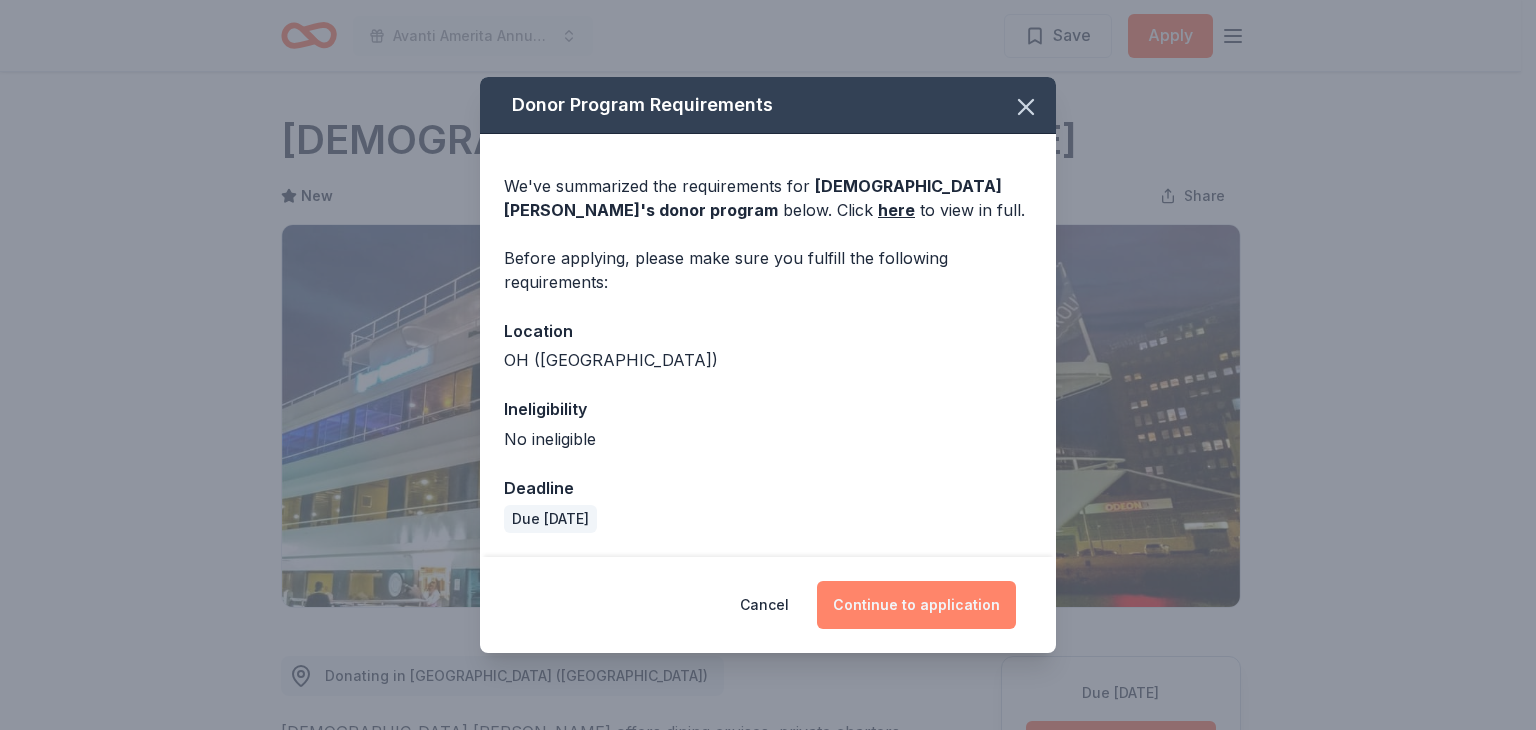 click on "Continue to application" at bounding box center (916, 605) 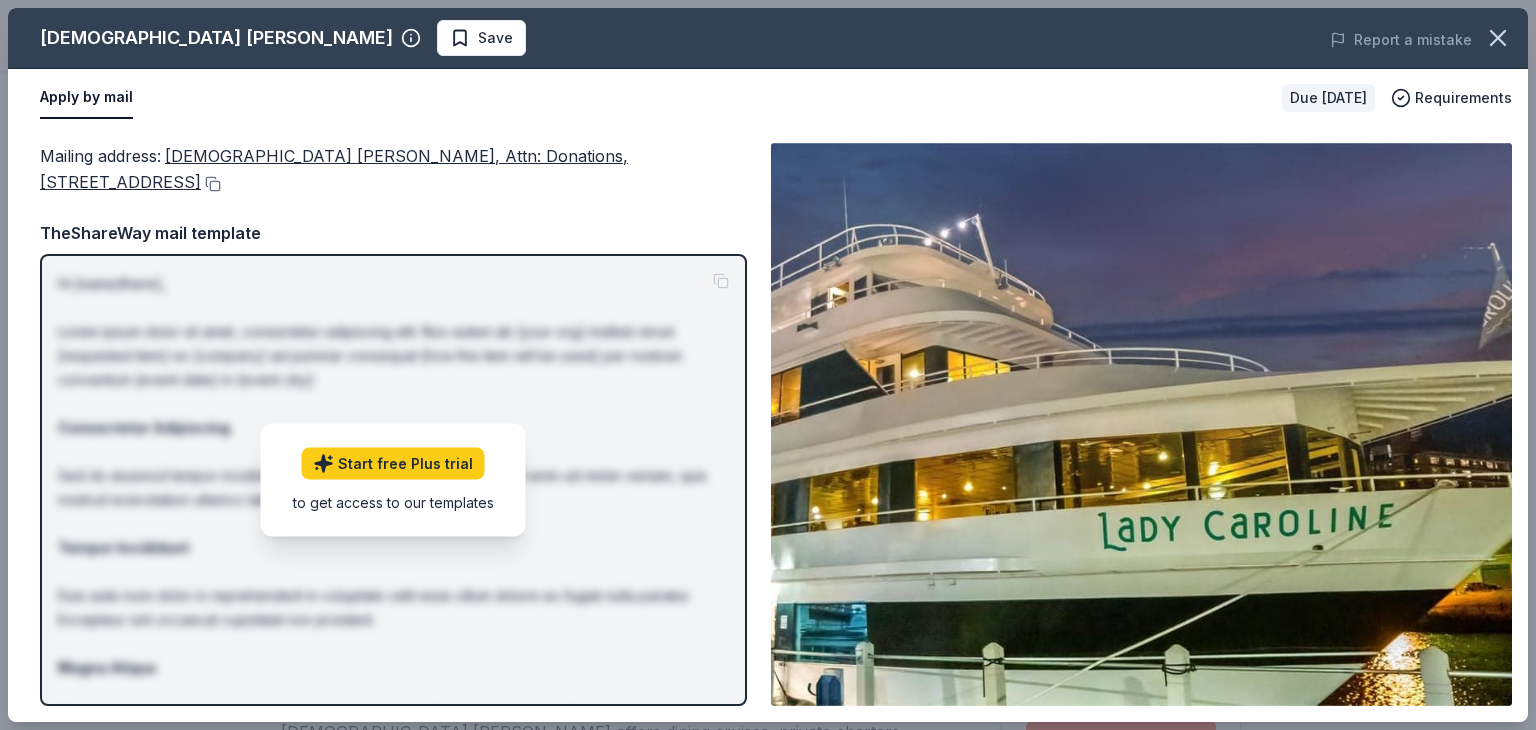 click on "to get access to our templates" at bounding box center [393, 502] 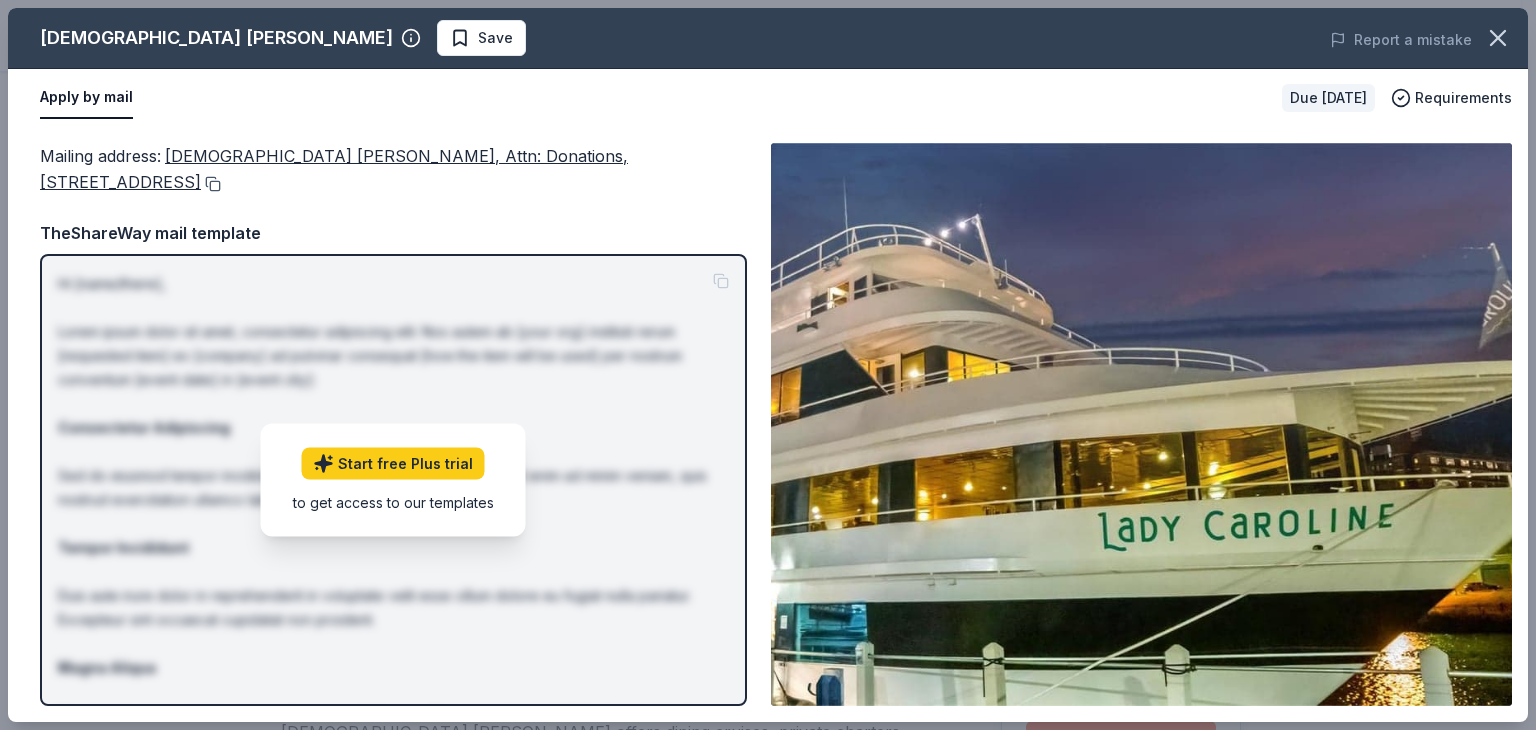 drag, startPoint x: 20, startPoint y: 151, endPoint x: 695, endPoint y: 153, distance: 675.003 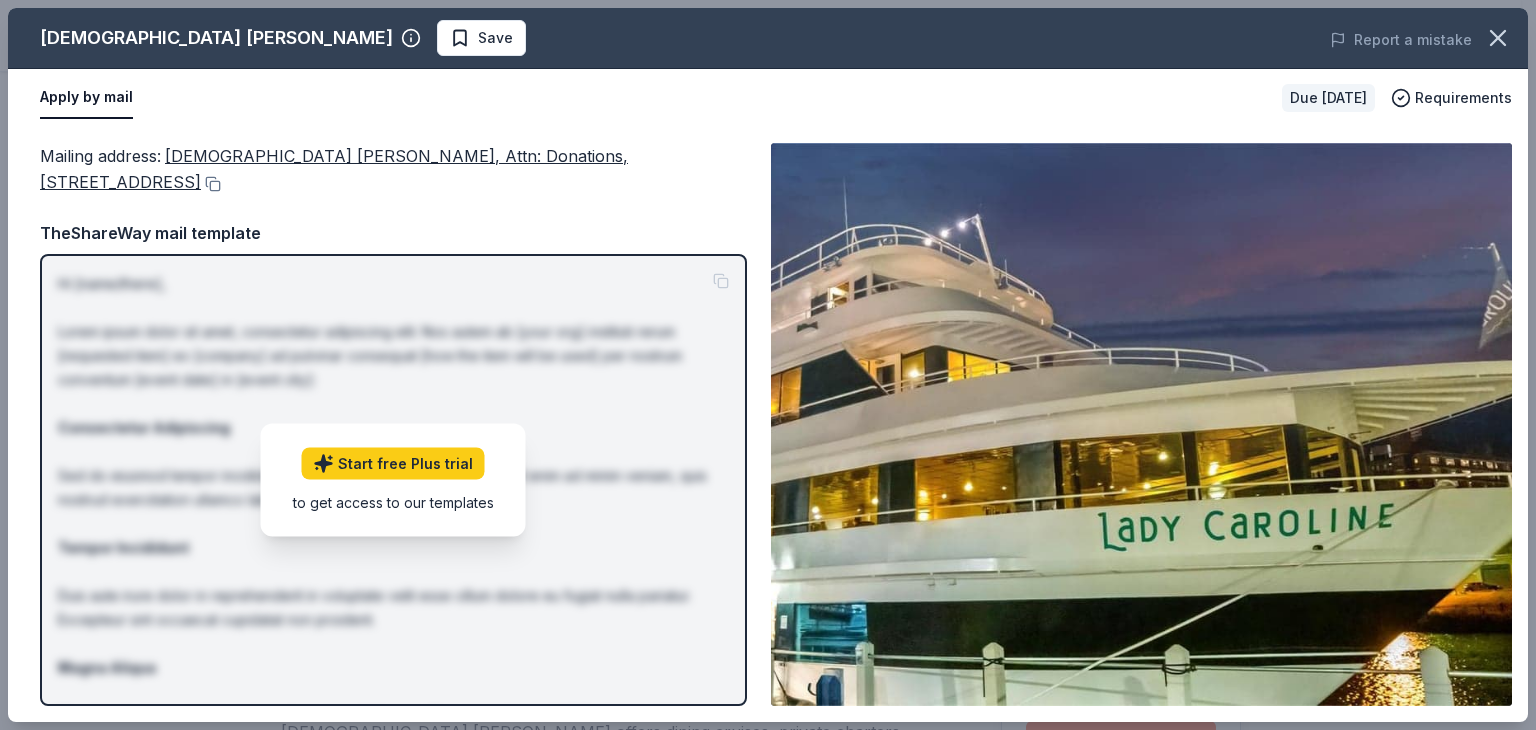 drag, startPoint x: 695, startPoint y: 153, endPoint x: 92, endPoint y: 153, distance: 603 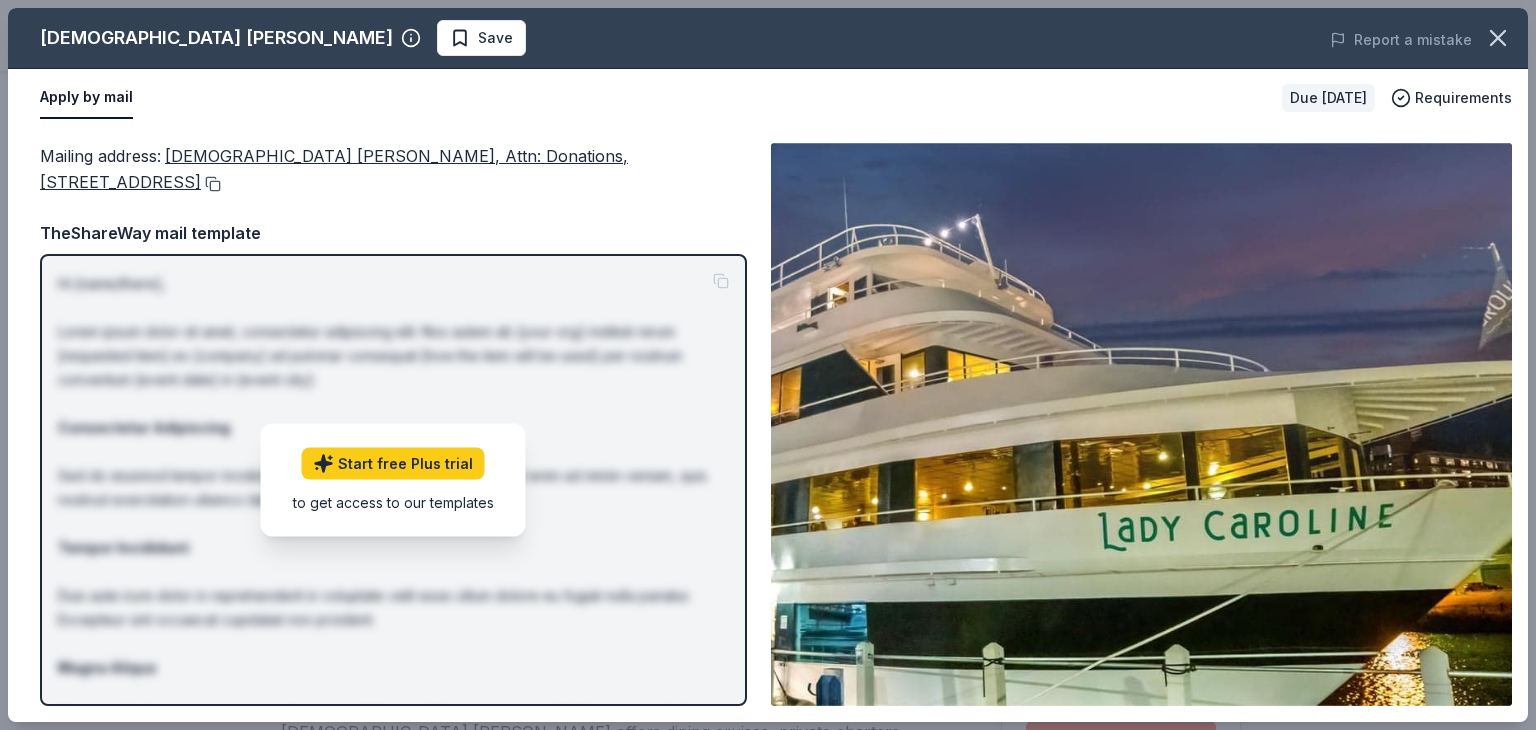 click at bounding box center (211, 184) 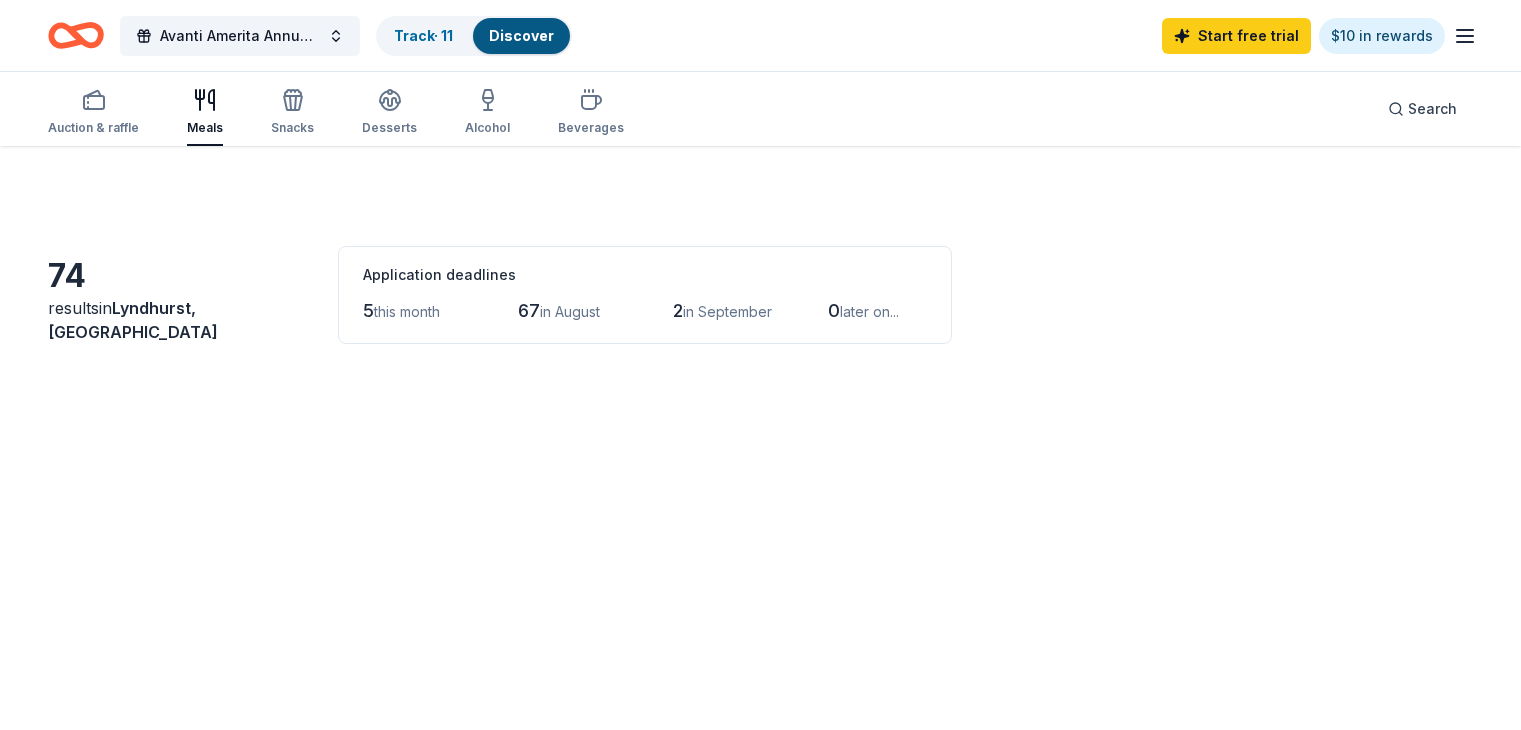 scroll, scrollTop: 0, scrollLeft: 0, axis: both 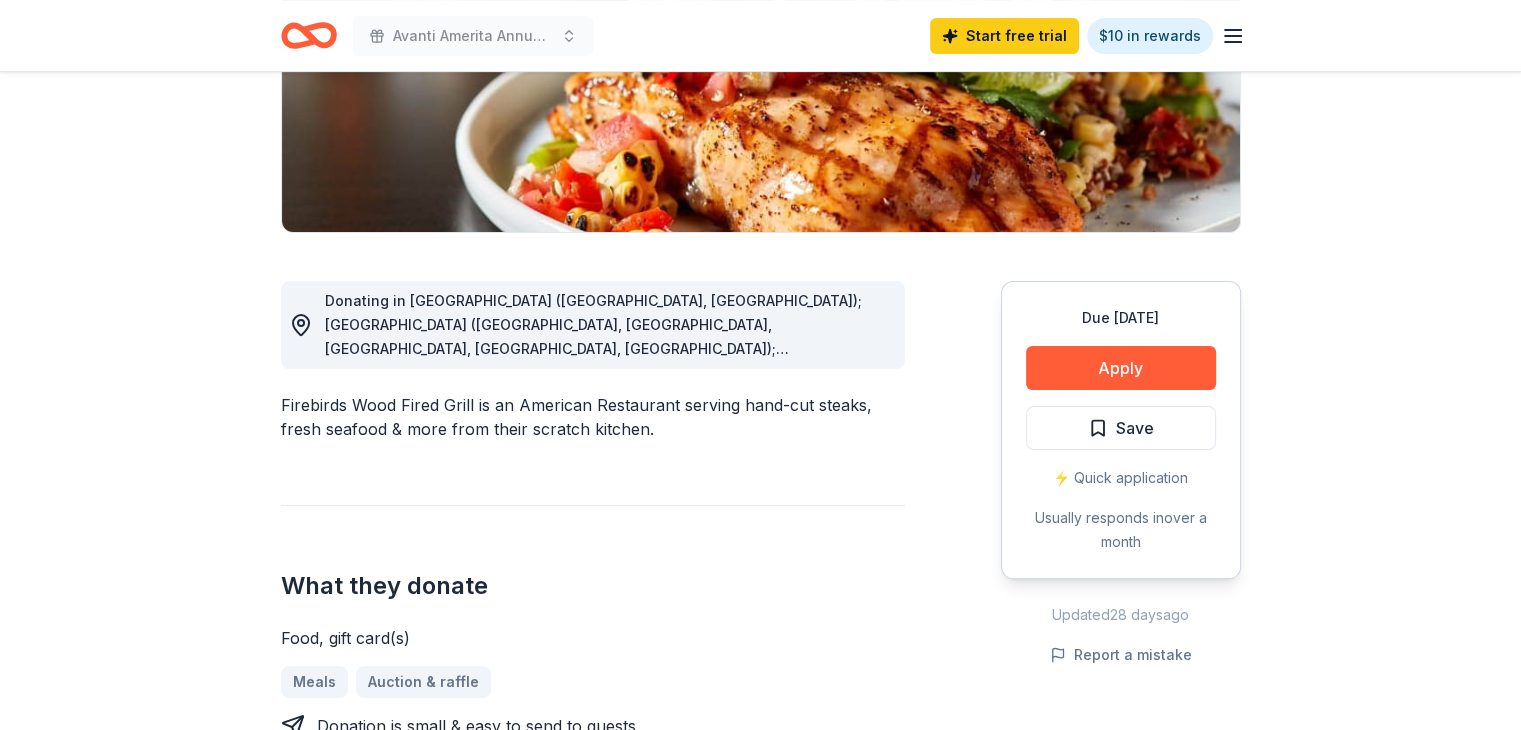 click on "Donating in [GEOGRAPHIC_DATA] ([GEOGRAPHIC_DATA], [GEOGRAPHIC_DATA]); [GEOGRAPHIC_DATA] ([GEOGRAPHIC_DATA], [GEOGRAPHIC_DATA], [GEOGRAPHIC_DATA], [GEOGRAPHIC_DATA], [GEOGRAPHIC_DATA]); [GEOGRAPHIC_DATA] ([GEOGRAPHIC_DATA]); [GEOGRAPHIC_DATA] ([PERSON_NAME][GEOGRAPHIC_DATA], [GEOGRAPHIC_DATA], [GEOGRAPHIC_DATA], [GEOGRAPHIC_DATA]); [GEOGRAPHIC_DATA] ([GEOGRAPHIC_DATA], [GEOGRAPHIC_DATA]); [GEOGRAPHIC_DATA] ([GEOGRAPHIC_DATA]); IN ([GEOGRAPHIC_DATA]); [GEOGRAPHIC_DATA] ([GEOGRAPHIC_DATA], [GEOGRAPHIC_DATA]); [GEOGRAPHIC_DATA] ([GEOGRAPHIC_DATA], [GEOGRAPHIC_DATA]); [GEOGRAPHIC_DATA] ([PERSON_NAME][GEOGRAPHIC_DATA], [GEOGRAPHIC_DATA][PERSON_NAME]); [GEOGRAPHIC_DATA] ([GEOGRAPHIC_DATA], [GEOGRAPHIC_DATA], [GEOGRAPHIC_DATA], [GEOGRAPHIC_DATA], [GEOGRAPHIC_DATA], [GEOGRAPHIC_DATA]); [GEOGRAPHIC_DATA] ([GEOGRAPHIC_DATA]); [GEOGRAPHIC_DATA] ([GEOGRAPHIC_DATA]); [GEOGRAPHIC_DATA] ([GEOGRAPHIC_DATA], [GEOGRAPHIC_DATA], [GEOGRAPHIC_DATA], [GEOGRAPHIC_DATA], [GEOGRAPHIC_DATA]); [GEOGRAPHIC_DATA] ([US_STATE][GEOGRAPHIC_DATA]); [GEOGRAPHIC_DATA] ([GEOGRAPHIC_DATA], [GEOGRAPHIC_DATA], [GEOGRAPHIC_DATA], [GEOGRAPHIC_DATA] [GEOGRAPHIC_DATA], [GEOGRAPHIC_DATA], [GEOGRAPHIC_DATA]); [GEOGRAPHIC_DATA] ([GEOGRAPHIC_DATA]); [GEOGRAPHIC_DATA] ([GEOGRAPHIC_DATA], [GEOGRAPHIC_DATA], [GEOGRAPHIC_DATA], [GEOGRAPHIC_DATA], [GEOGRAPHIC_DATA]); [GEOGRAPHIC_DATA] ([GEOGRAPHIC_DATA], [GEOGRAPHIC_DATA], [GEOGRAPHIC_DATA]); [GEOGRAPHIC_DATA] ([GEOGRAPHIC_DATA], [GEOGRAPHIC_DATA], [GEOGRAPHIC_DATA], [GEOGRAPHIC_DATA], [GEOGRAPHIC_DATA])" at bounding box center [593, 600] 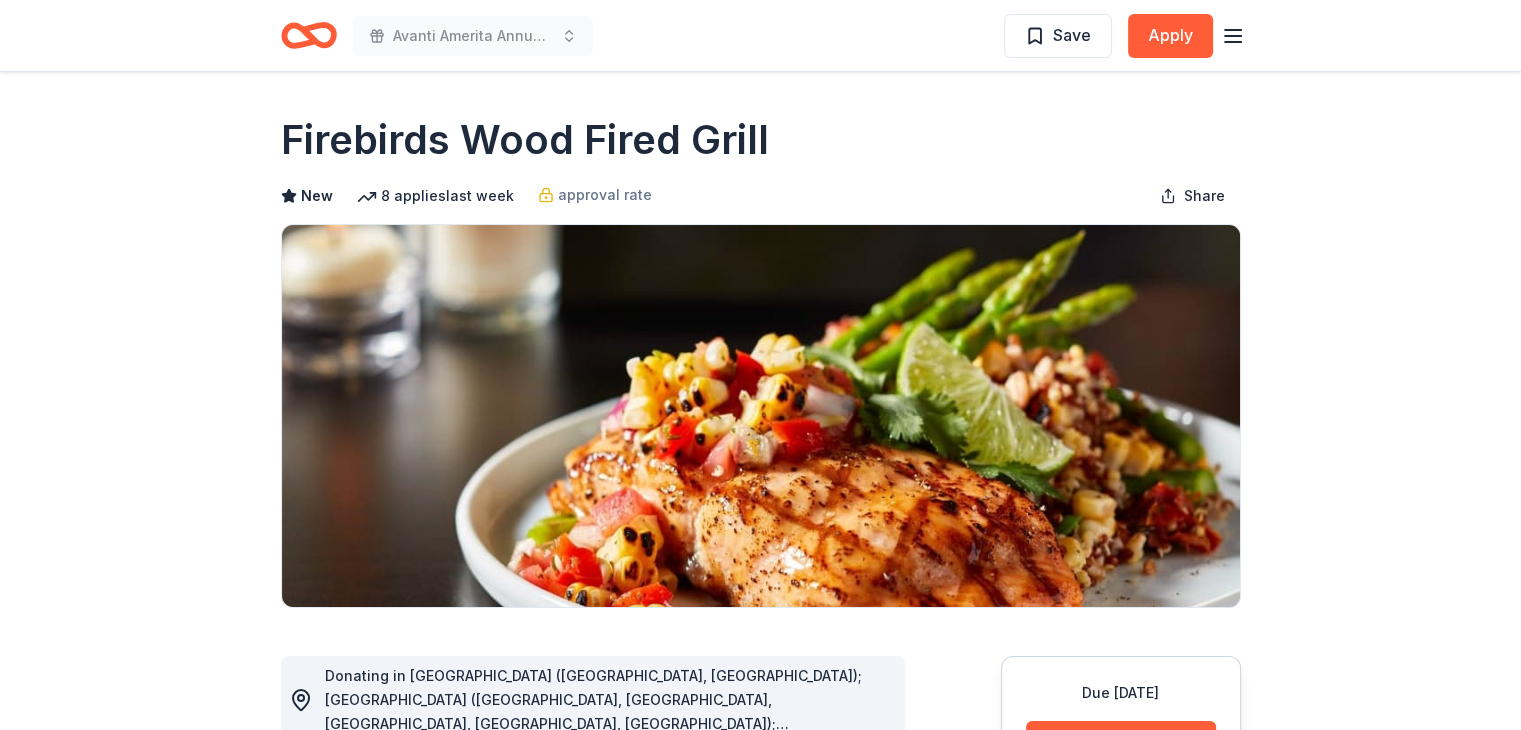 click 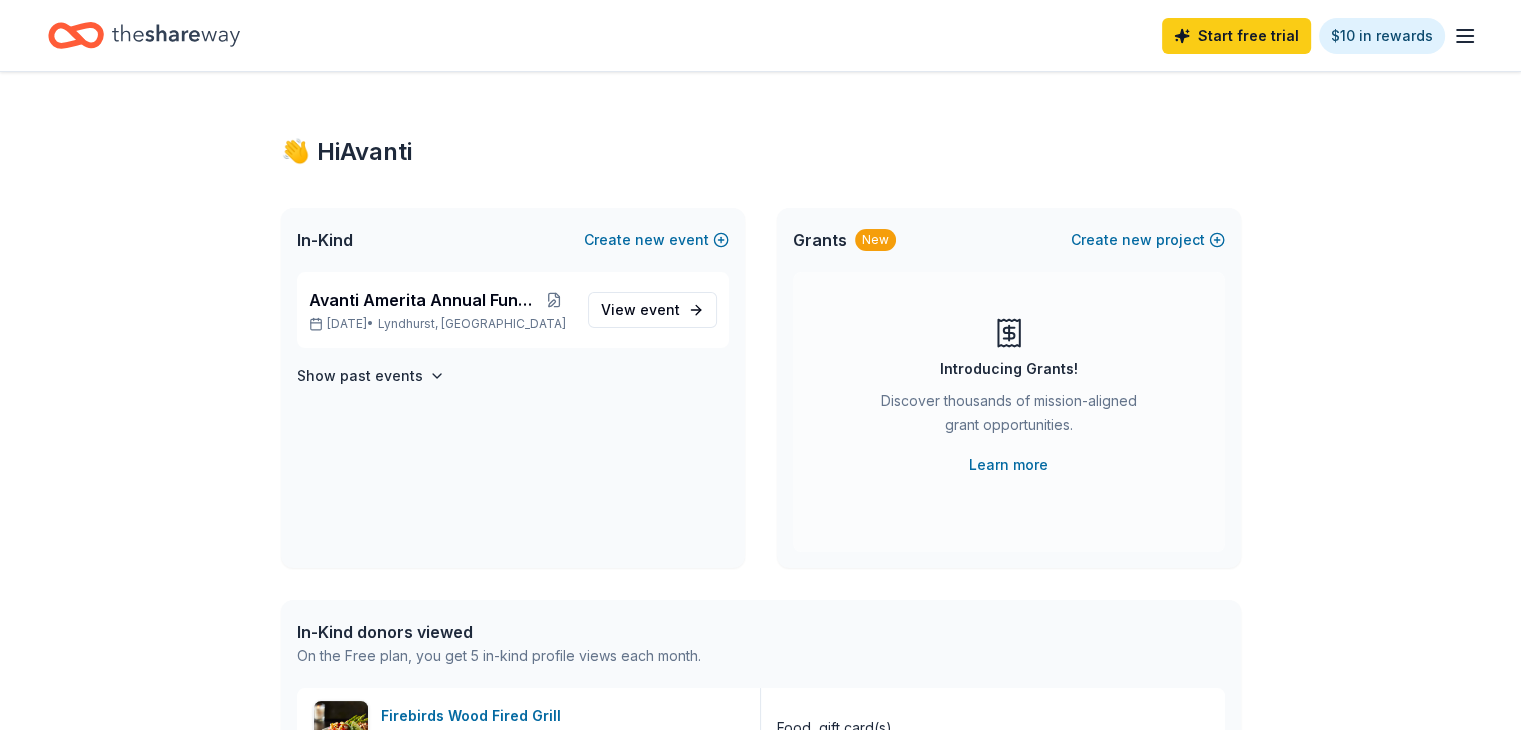 click on "Start free  trial $10 in rewards" at bounding box center [760, 35] 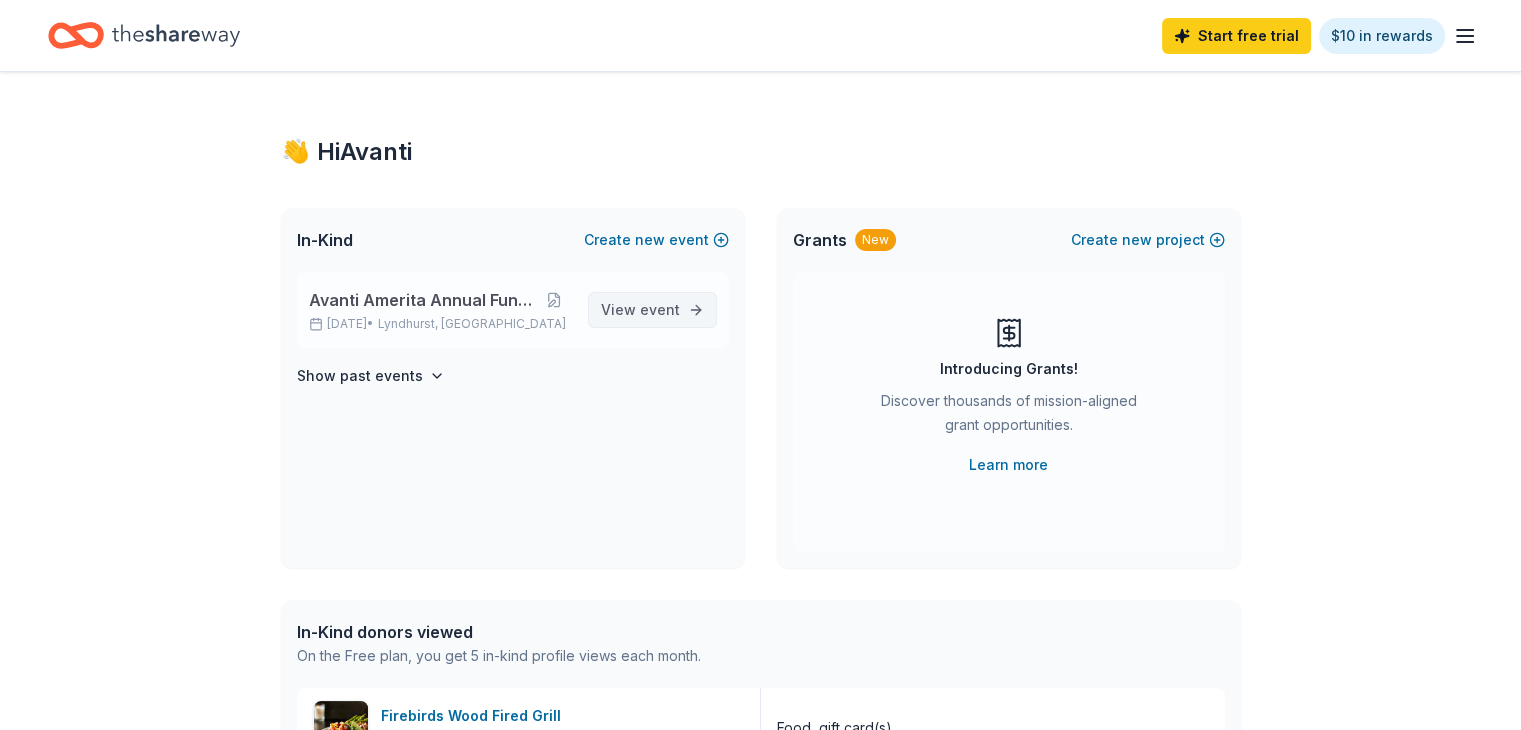 click on "event" at bounding box center (660, 309) 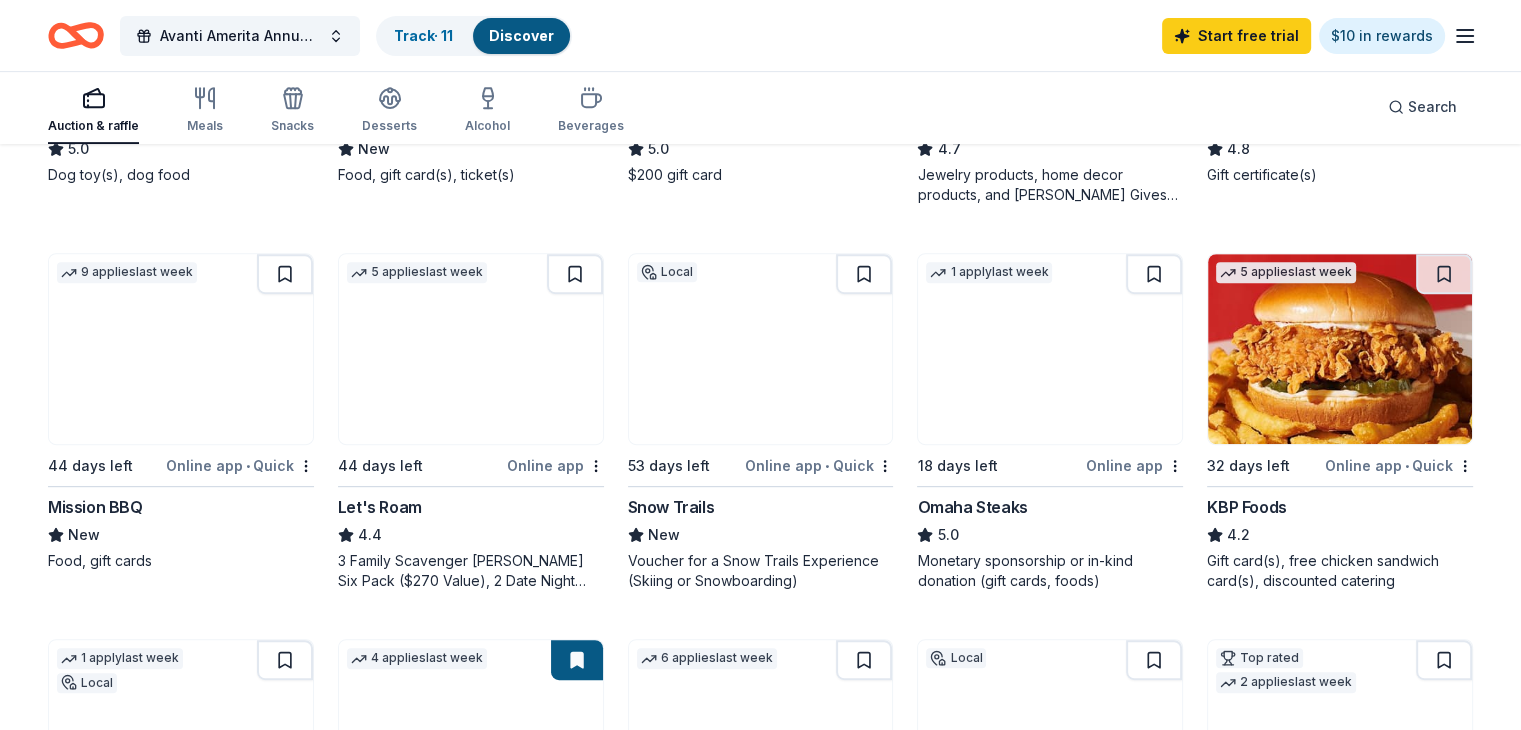 scroll, scrollTop: 879, scrollLeft: 0, axis: vertical 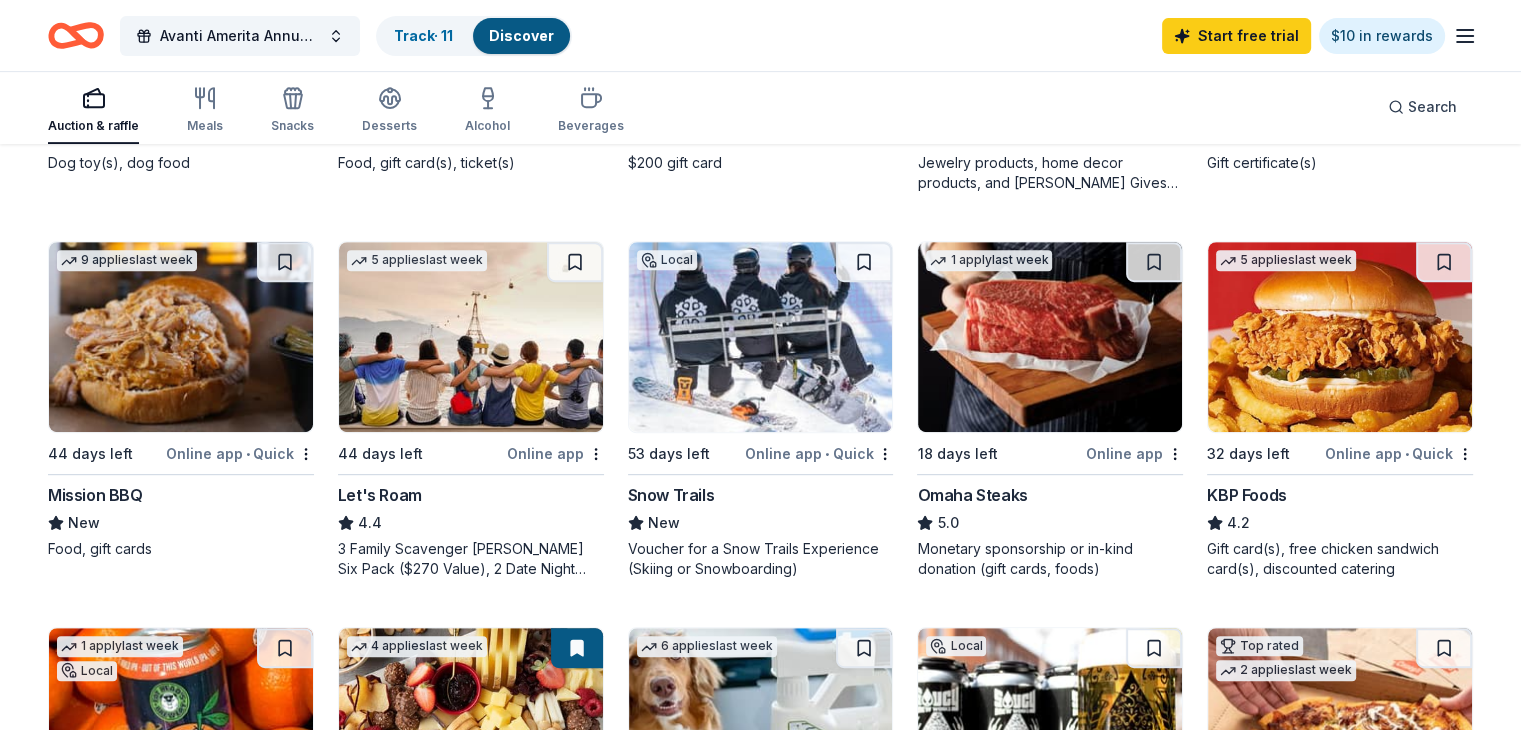 click at bounding box center (181, 337) 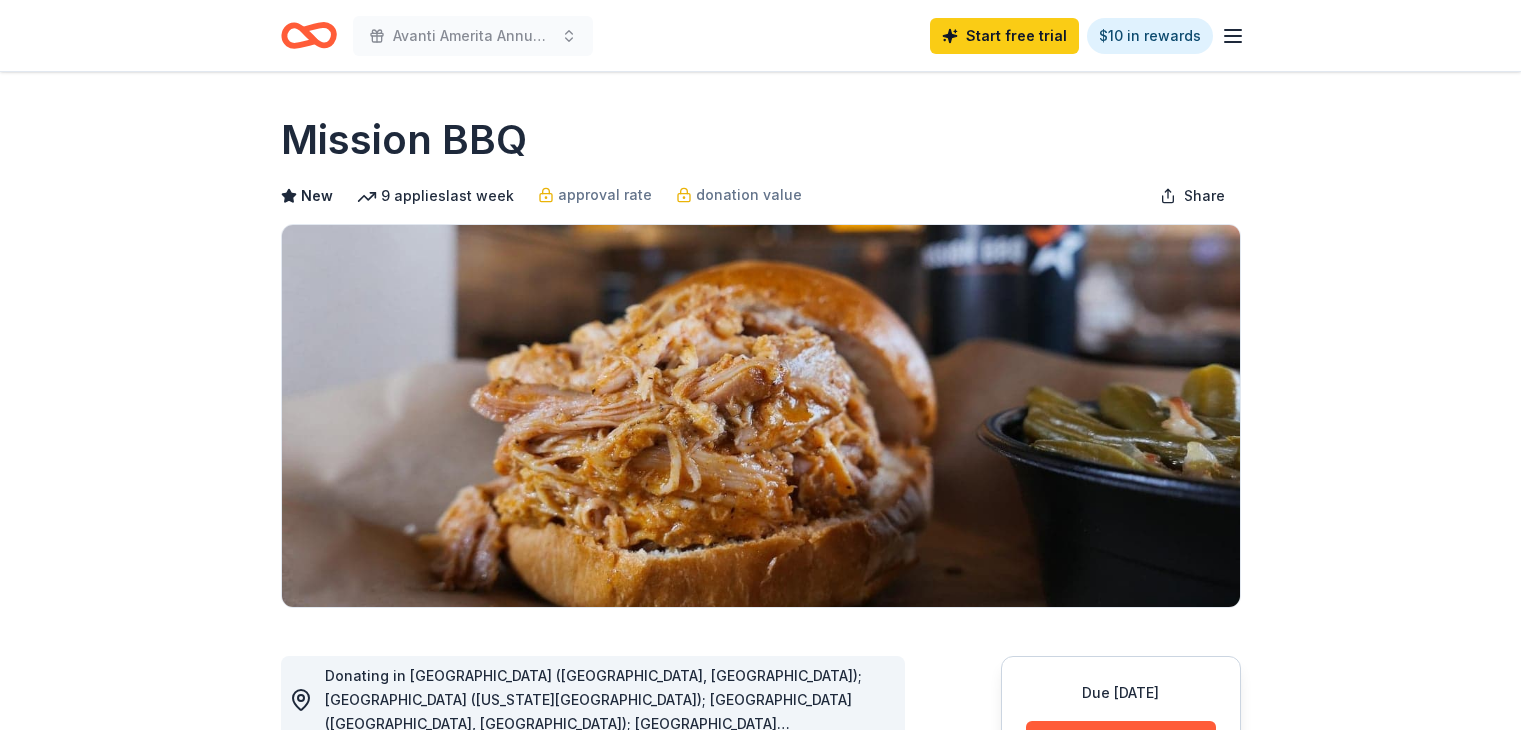 scroll, scrollTop: 0, scrollLeft: 0, axis: both 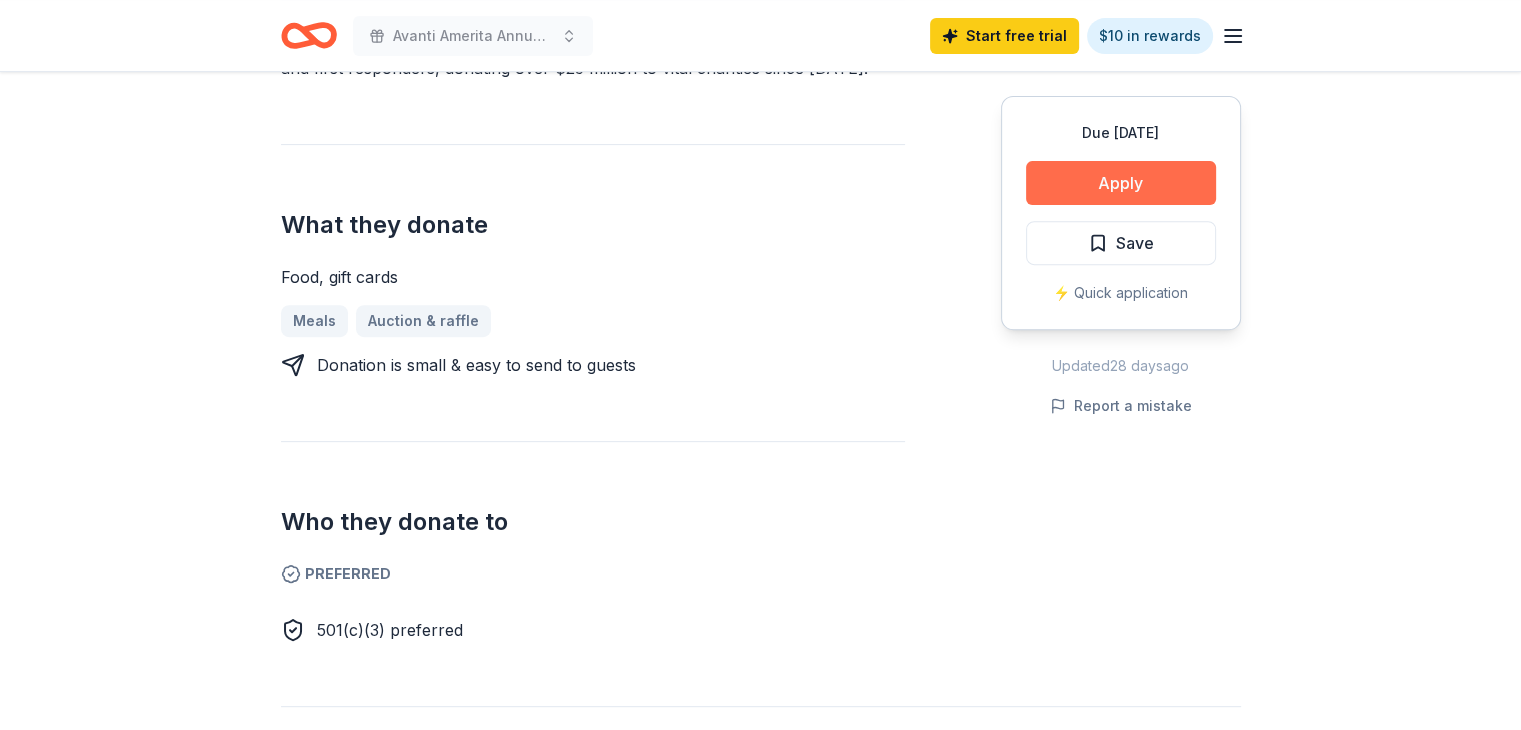 click on "Apply" at bounding box center [1121, 183] 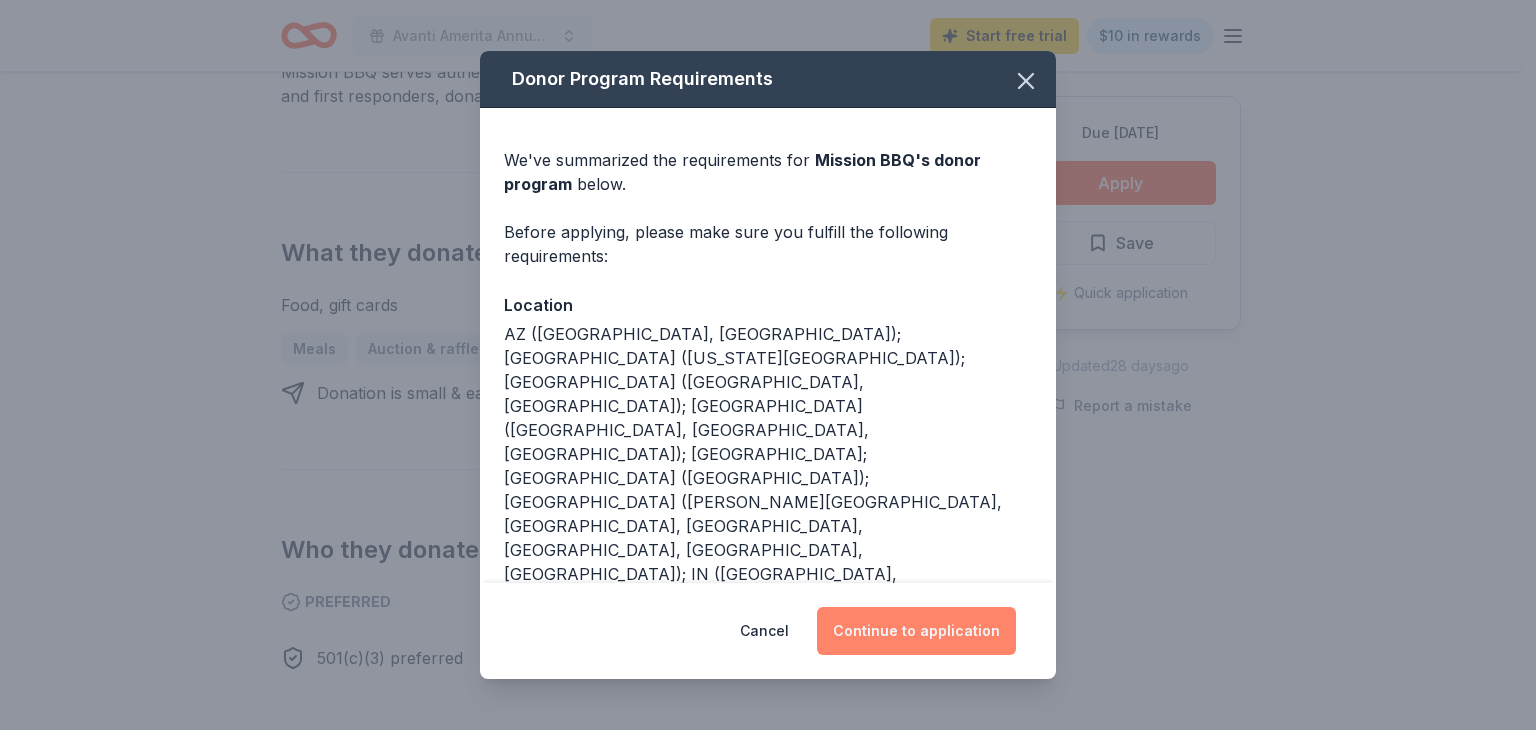 click on "Continue to application" at bounding box center (916, 631) 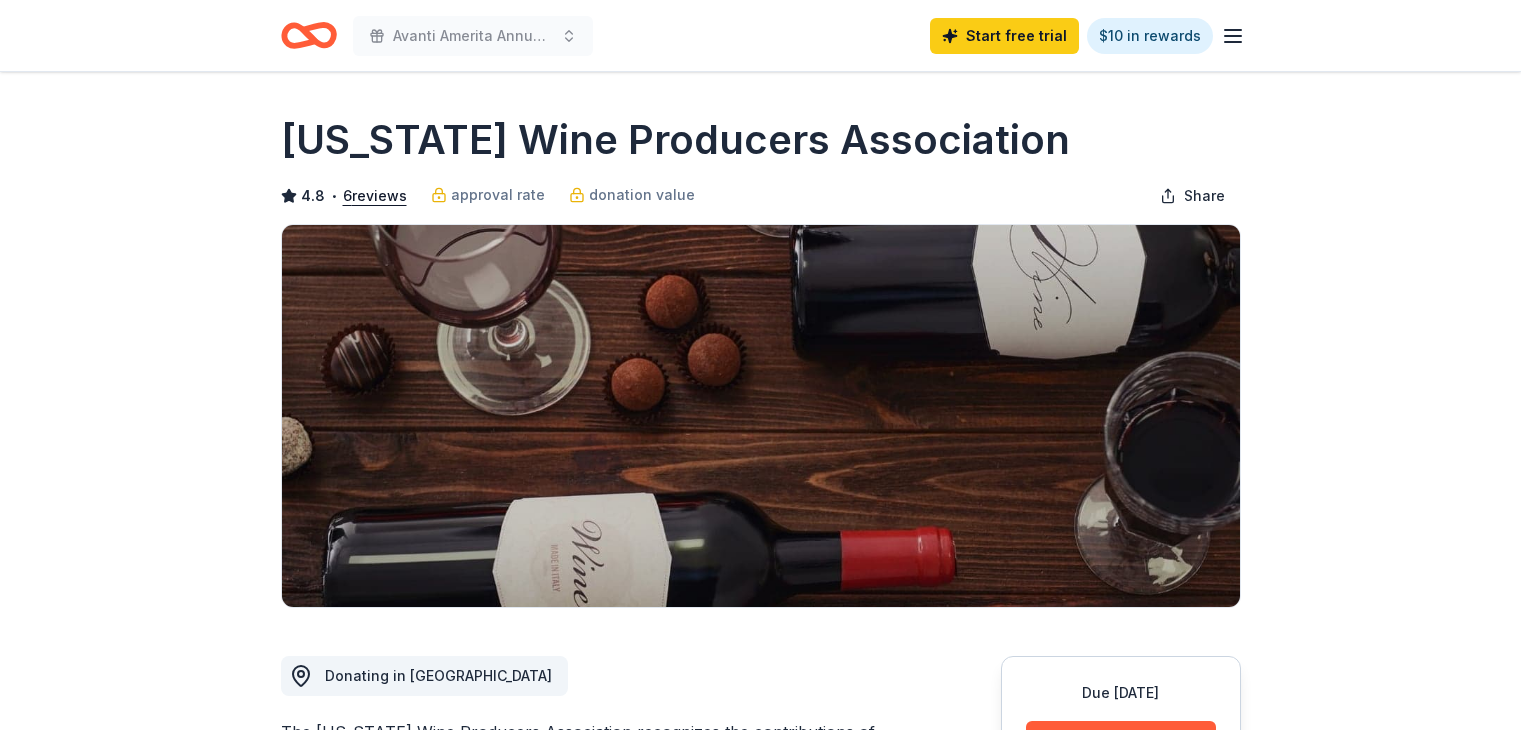scroll, scrollTop: 0, scrollLeft: 0, axis: both 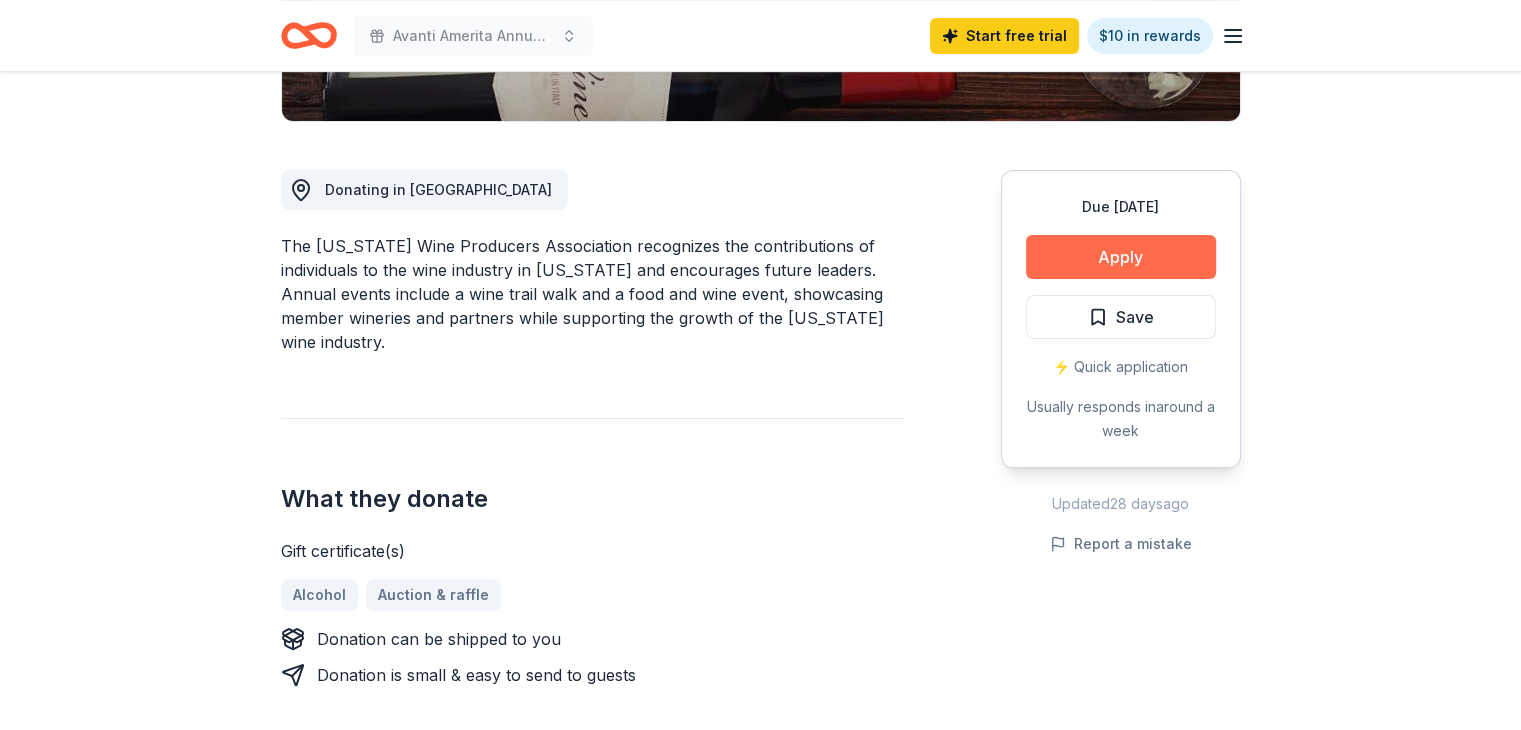 click on "Apply" at bounding box center (1121, 257) 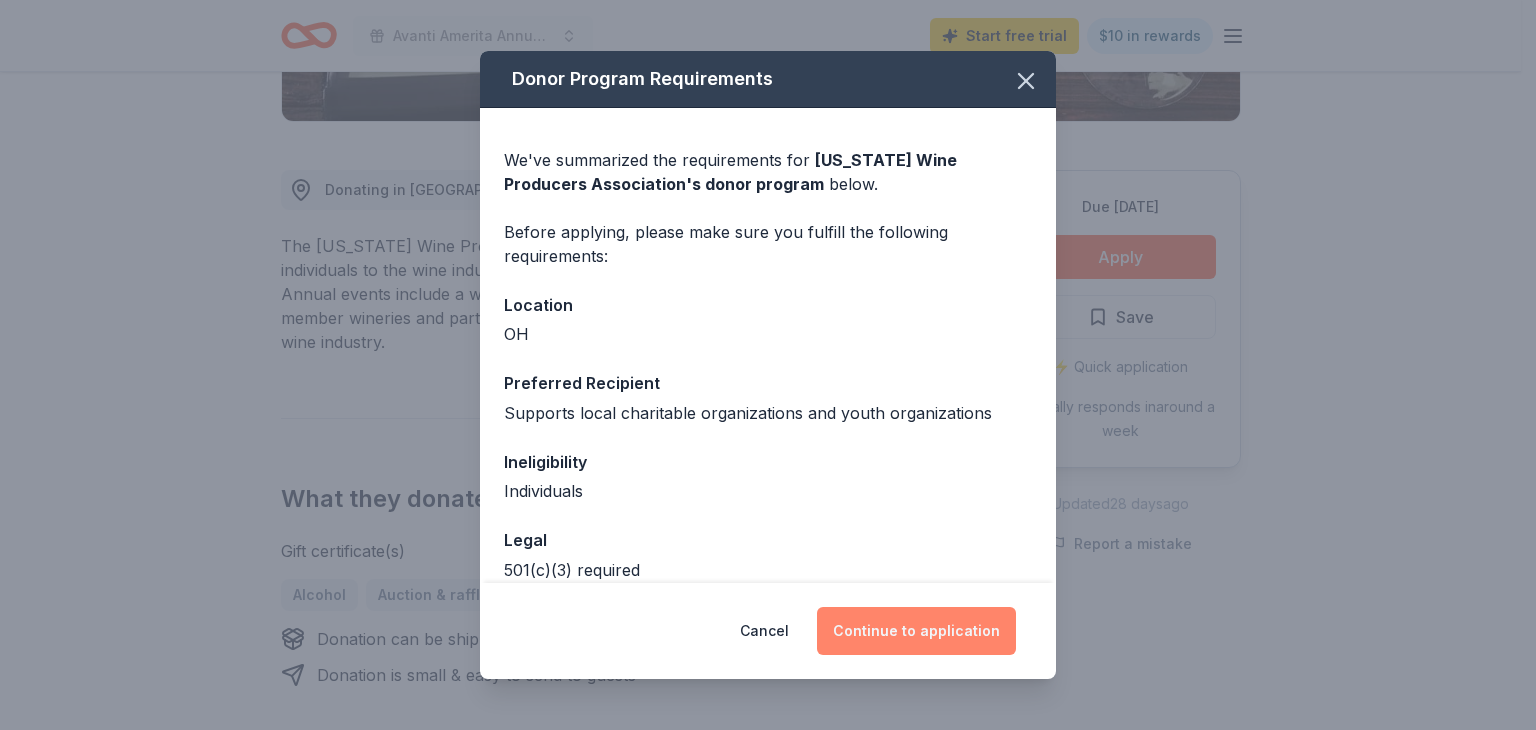 click on "Continue to application" at bounding box center (916, 631) 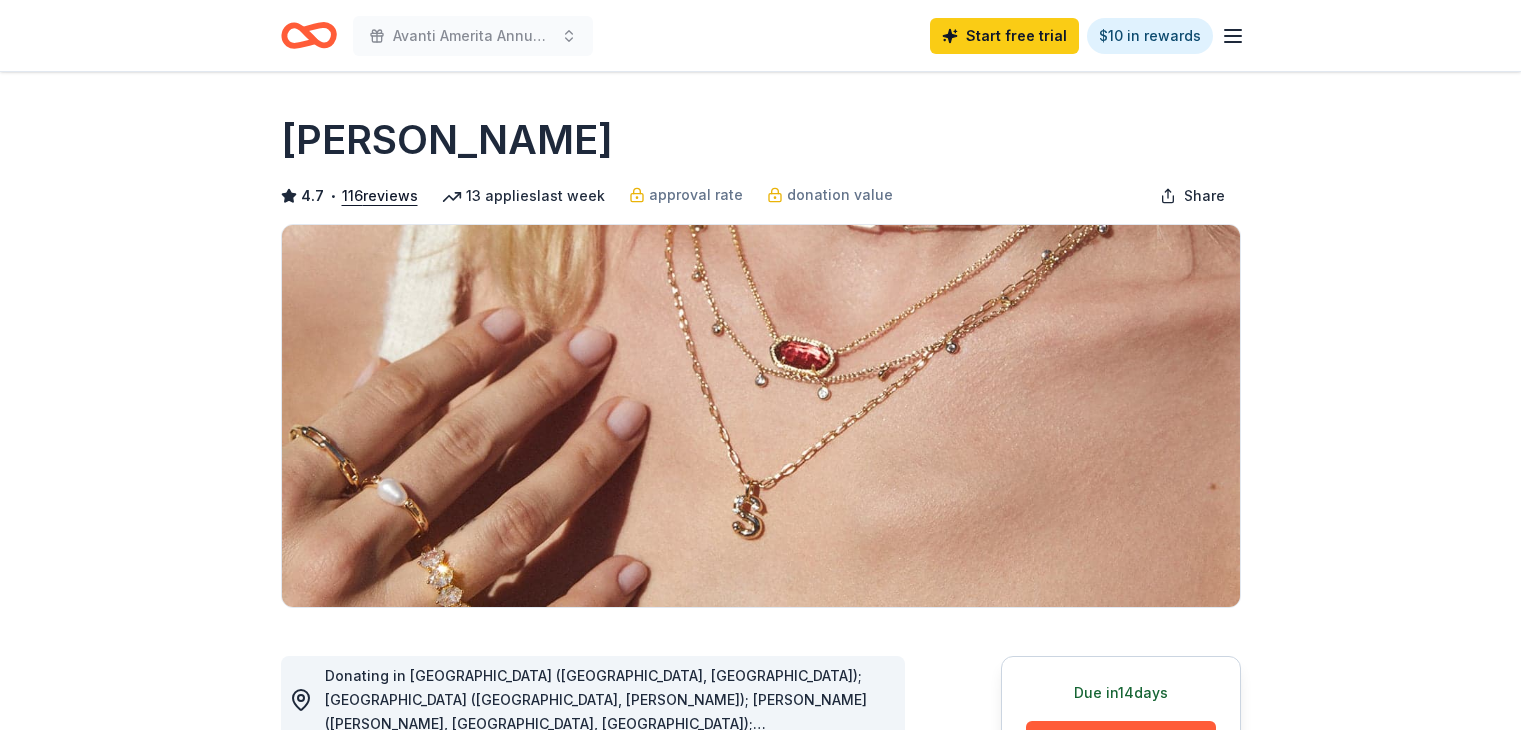 scroll, scrollTop: 0, scrollLeft: 0, axis: both 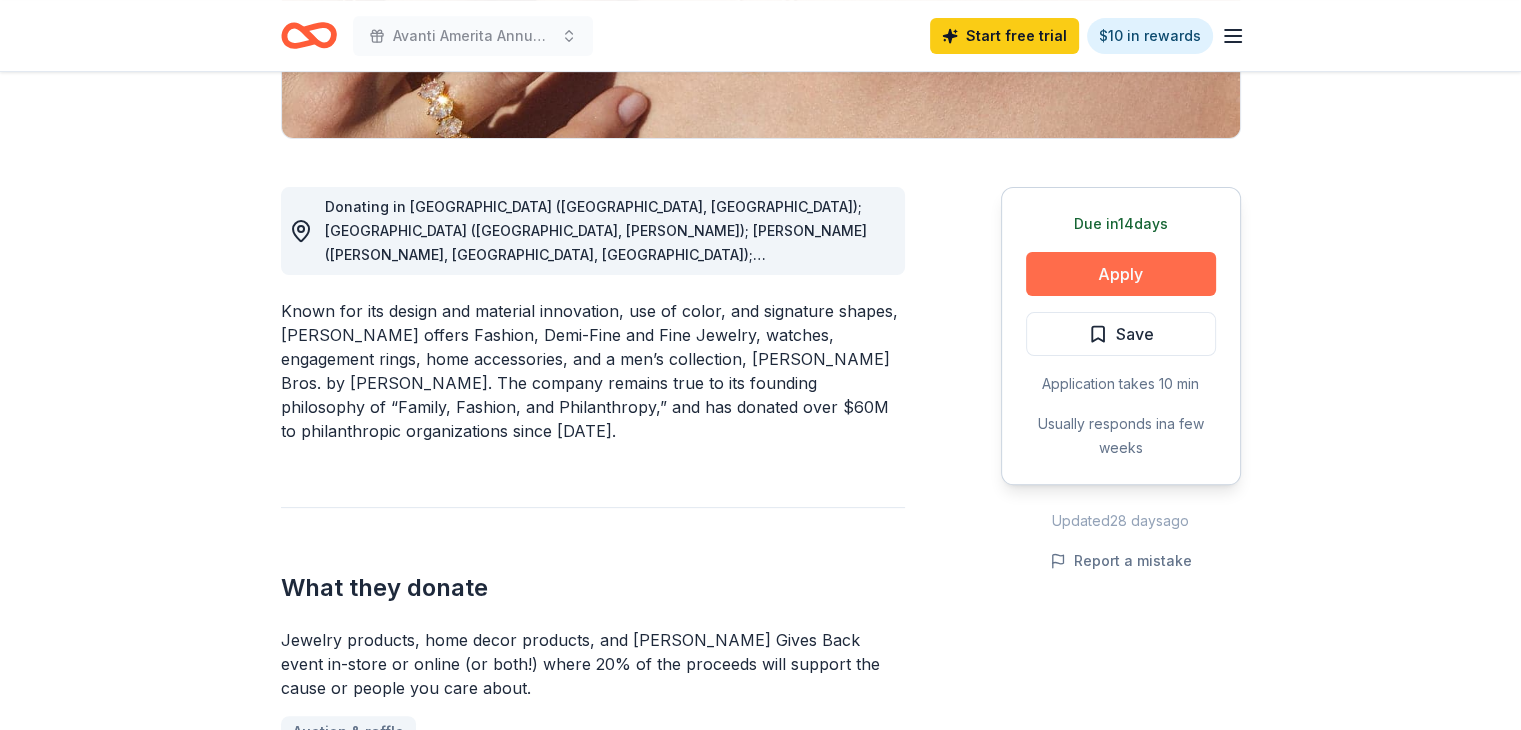 click on "Apply" at bounding box center [1121, 274] 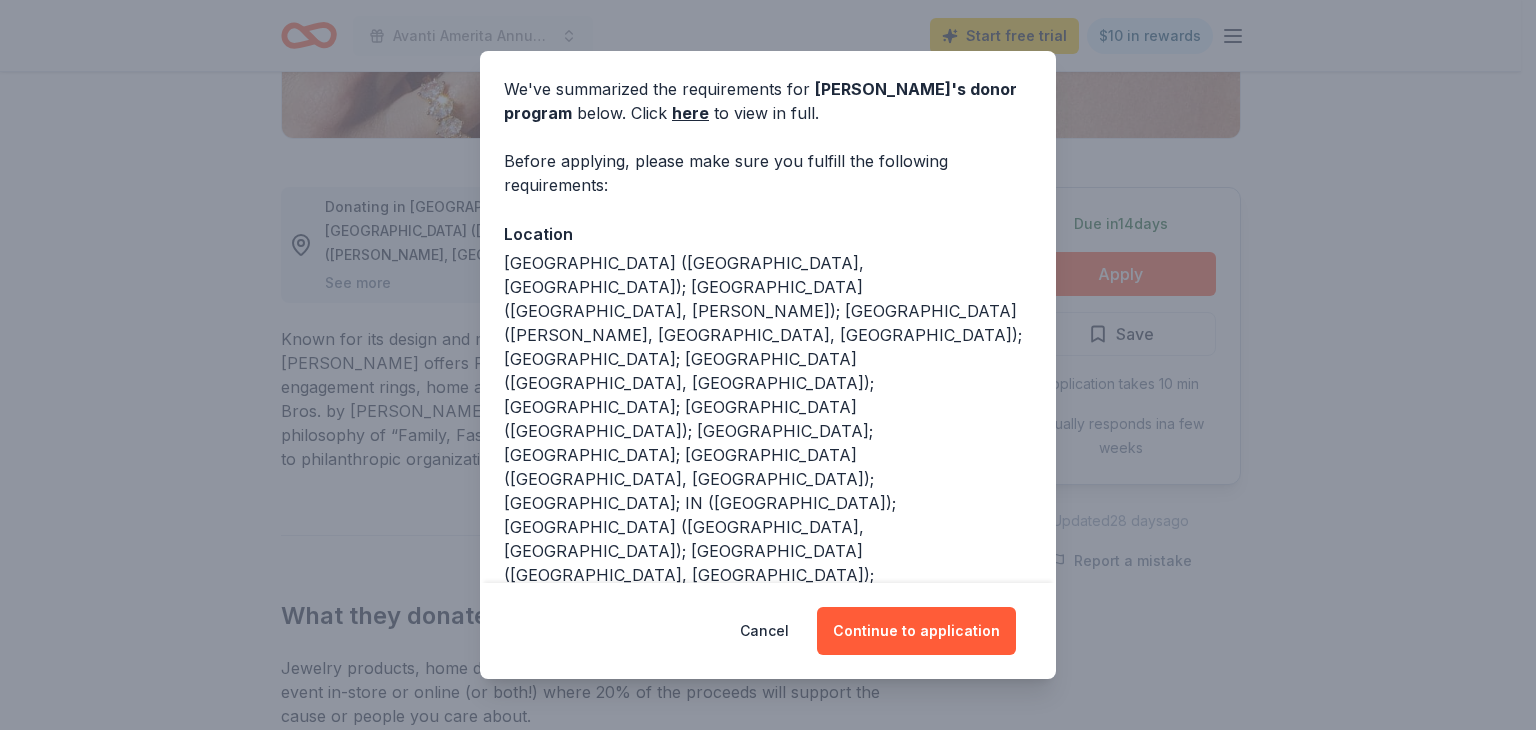 scroll, scrollTop: 90, scrollLeft: 0, axis: vertical 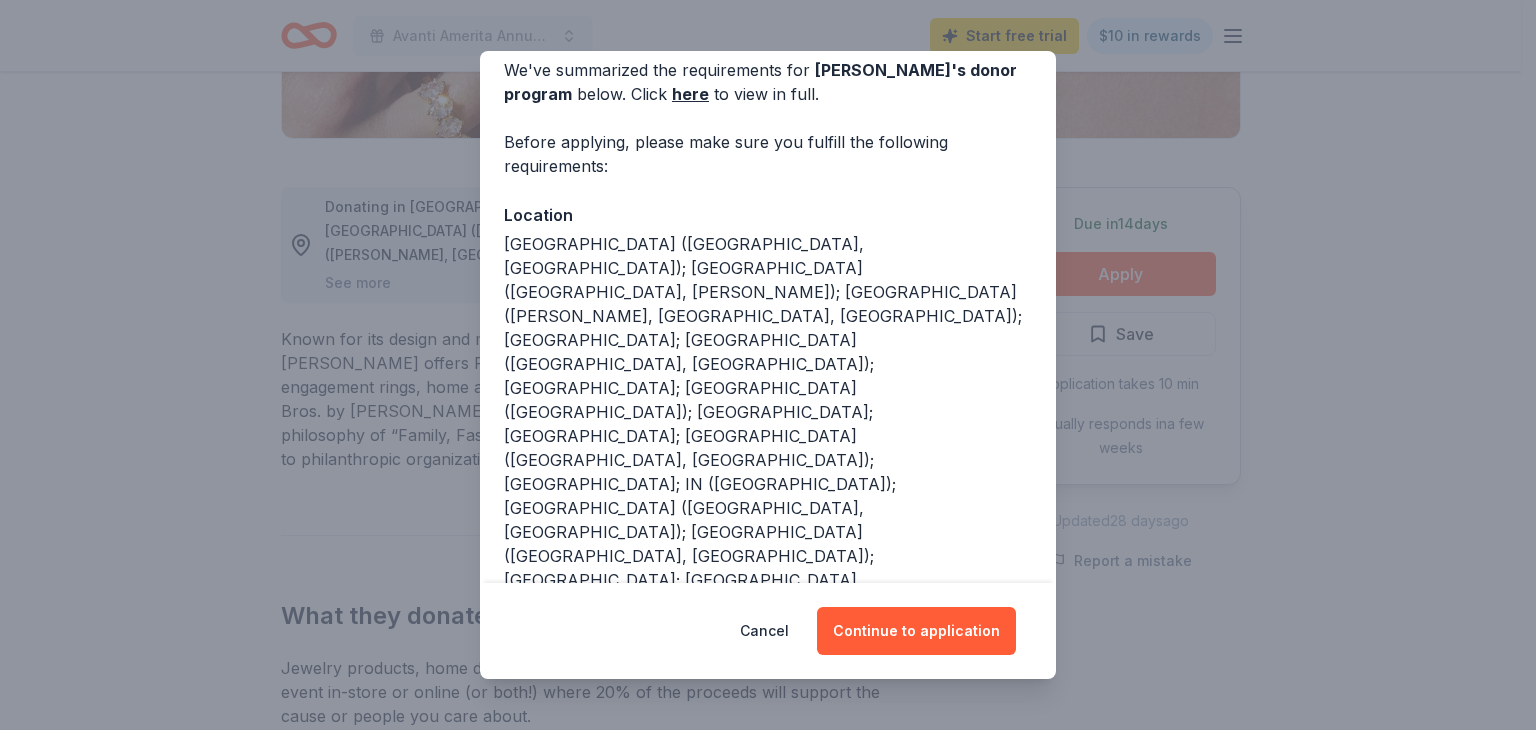 click on "Store locator" at bounding box center [557, 992] 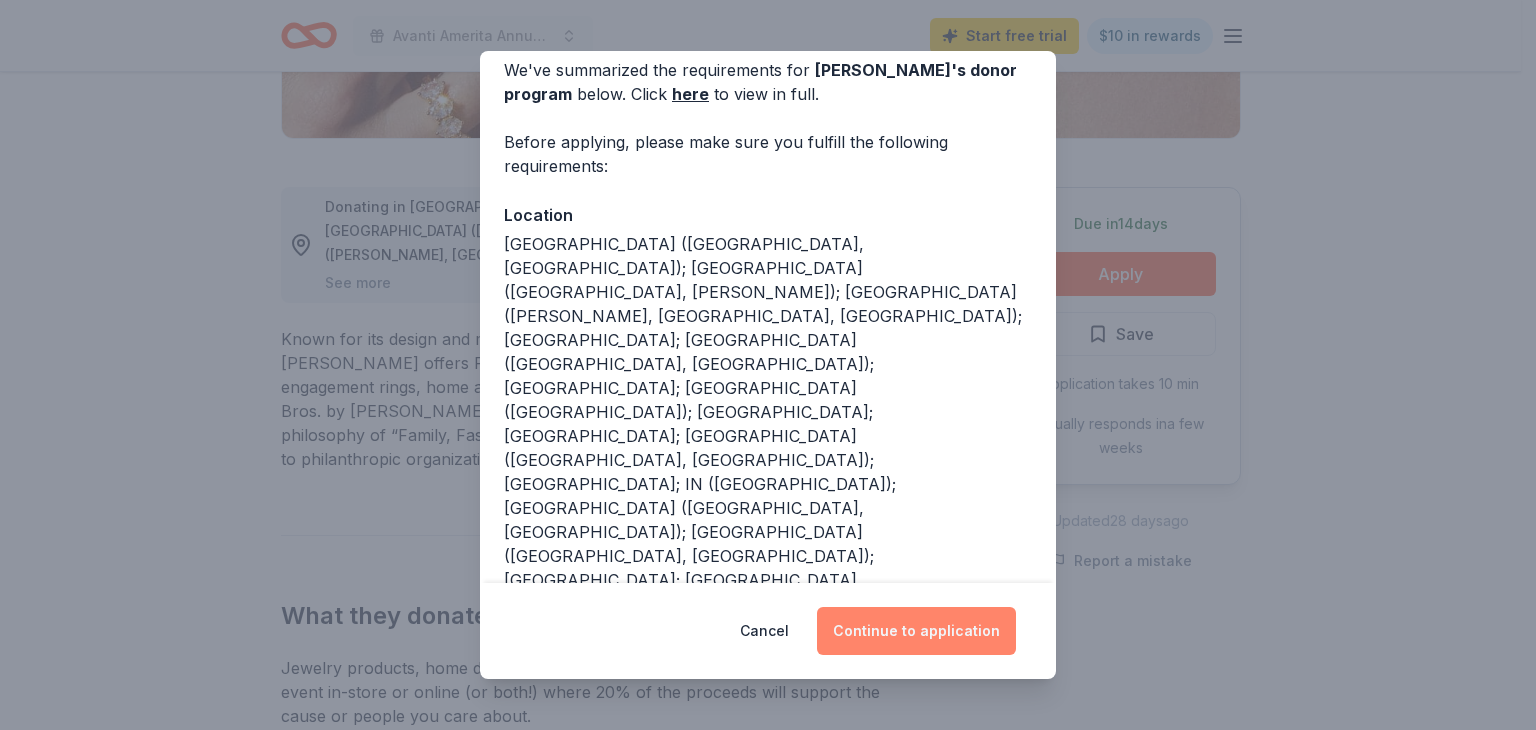 click on "Continue to application" at bounding box center [916, 631] 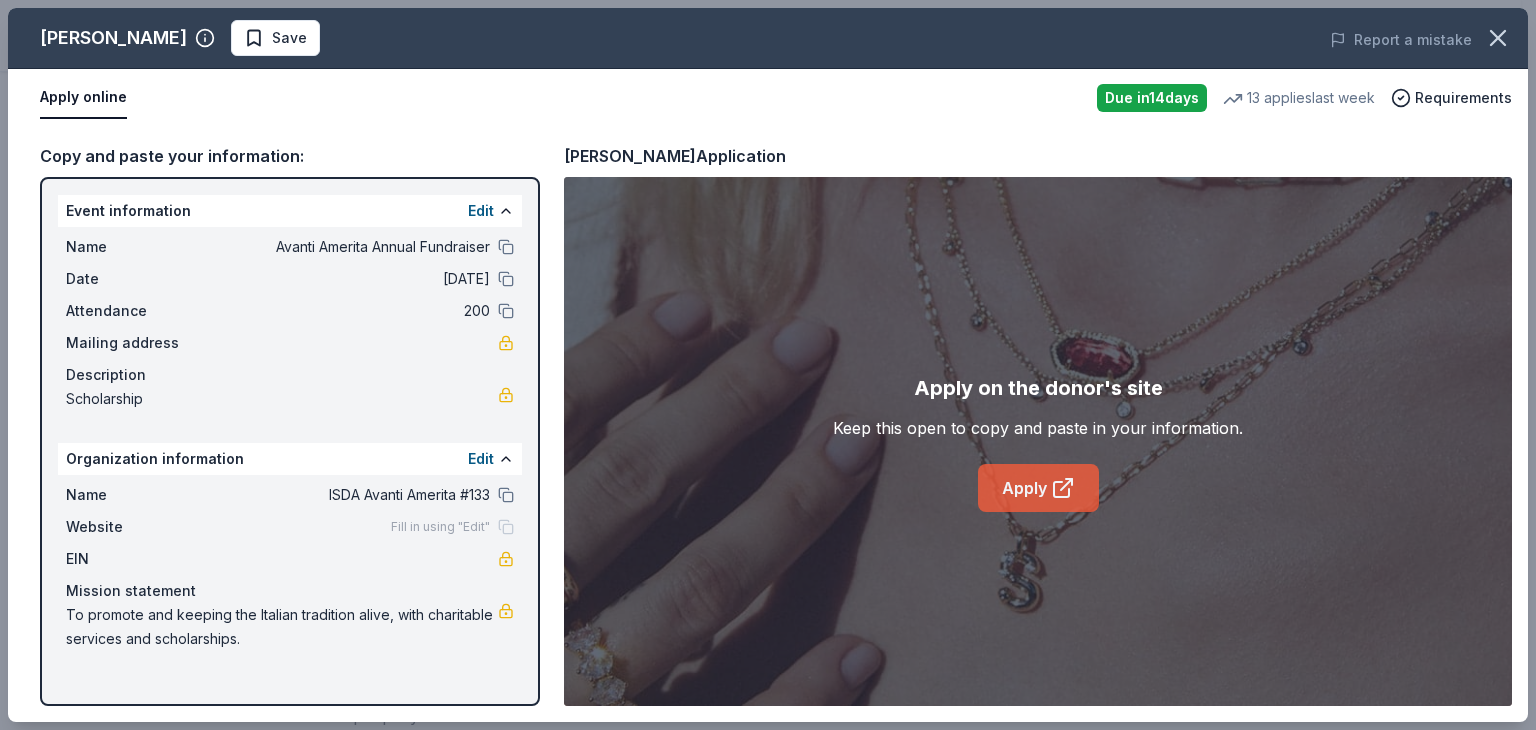 click on "Apply" at bounding box center (1038, 488) 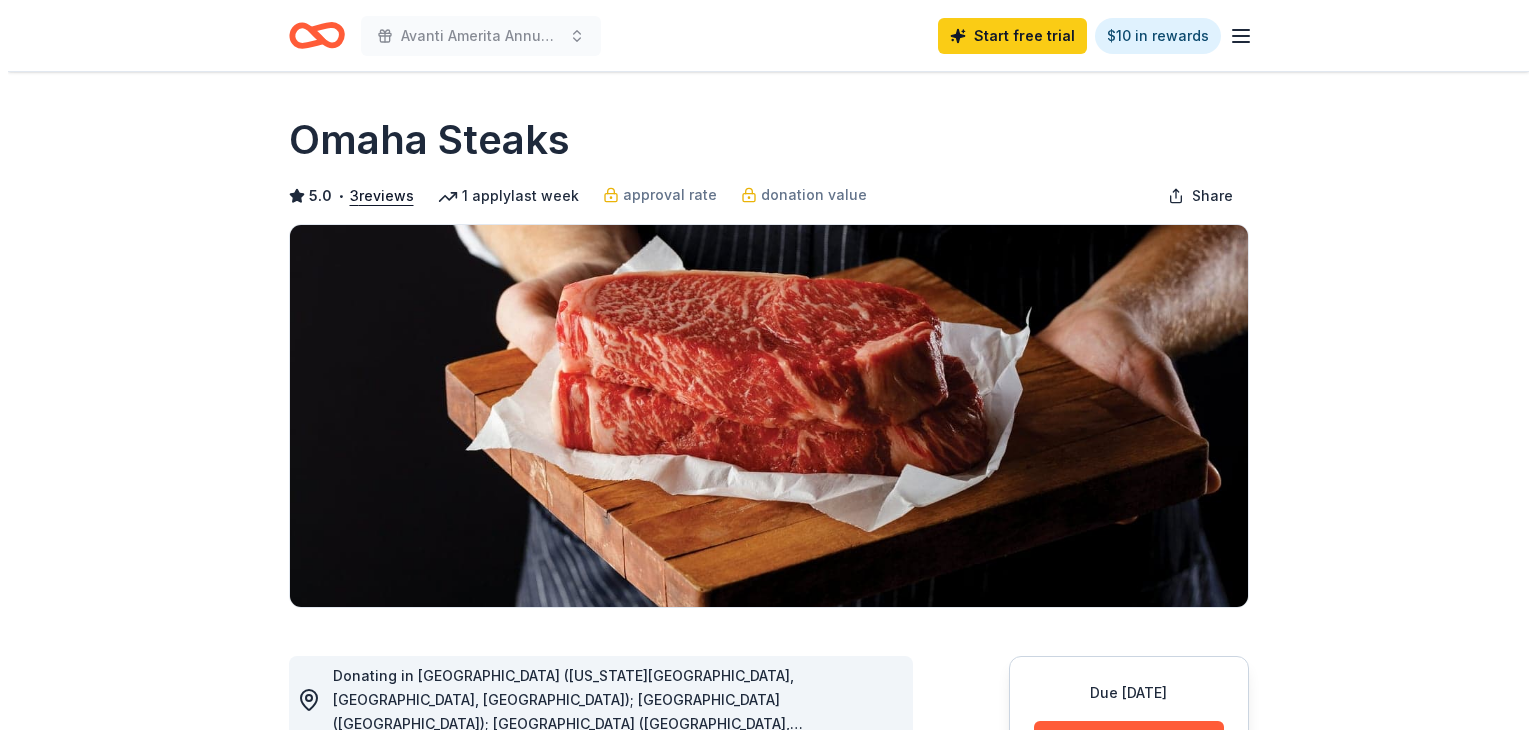 scroll, scrollTop: 0, scrollLeft: 0, axis: both 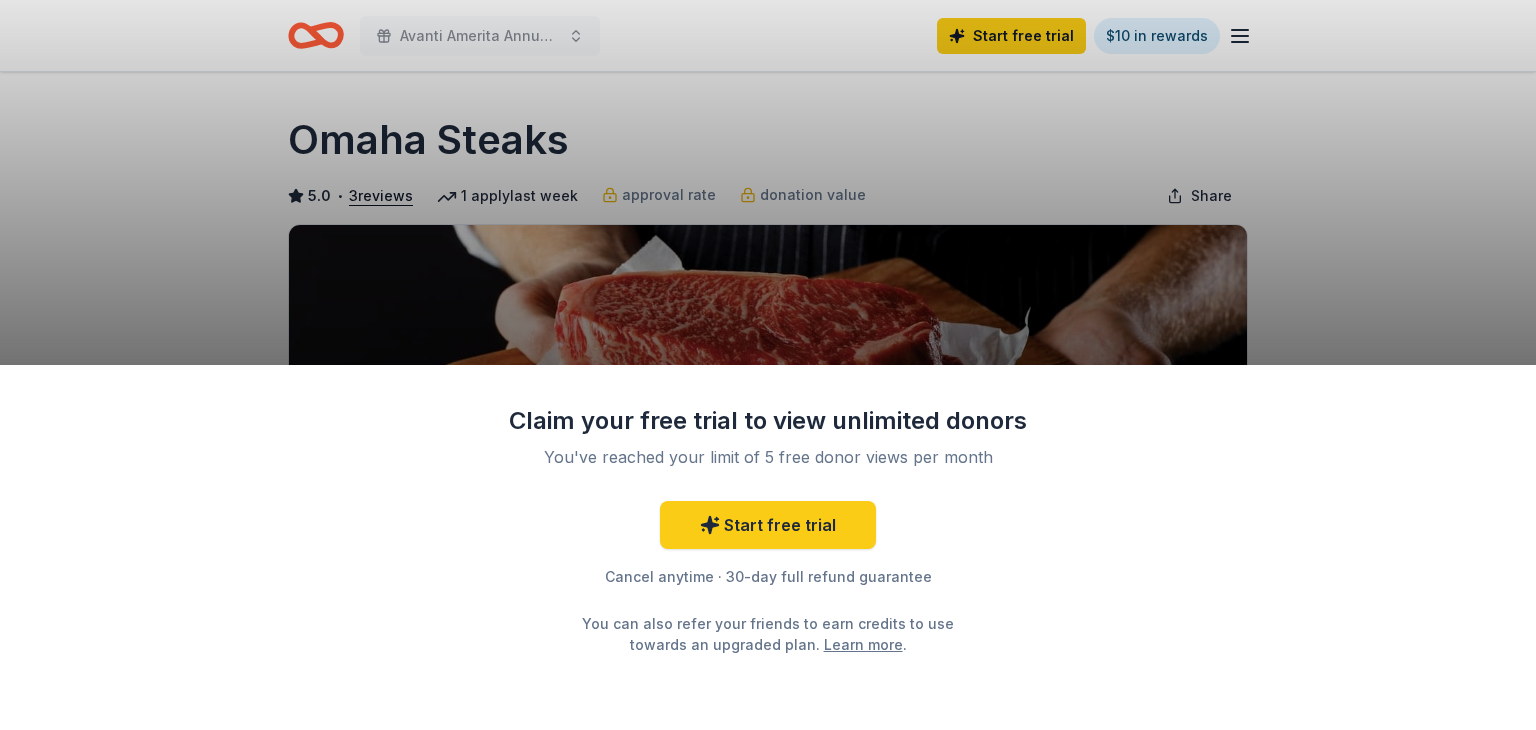 click on "Claim your free trial to view unlimited donors You've reached your limit of 5 free donor views per month Start free  trial Cancel anytime · 30-day full refund guarantee You can also refer your friends to earn credits to use towards an upgraded plan.   Learn more ." at bounding box center (768, 365) 